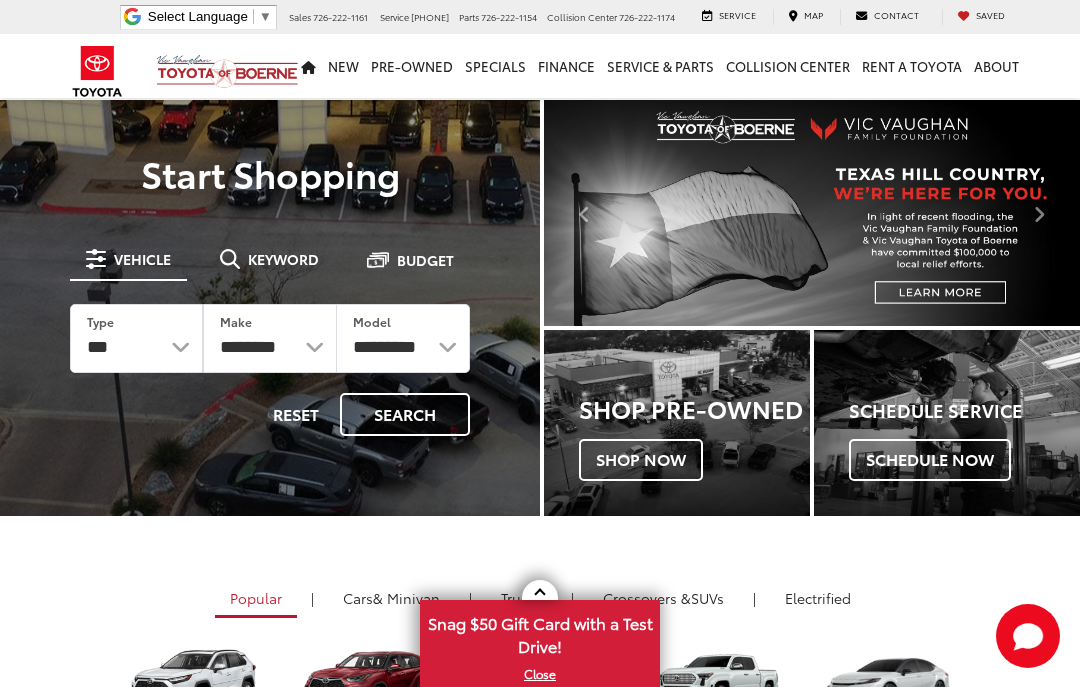 scroll, scrollTop: 0, scrollLeft: 0, axis: both 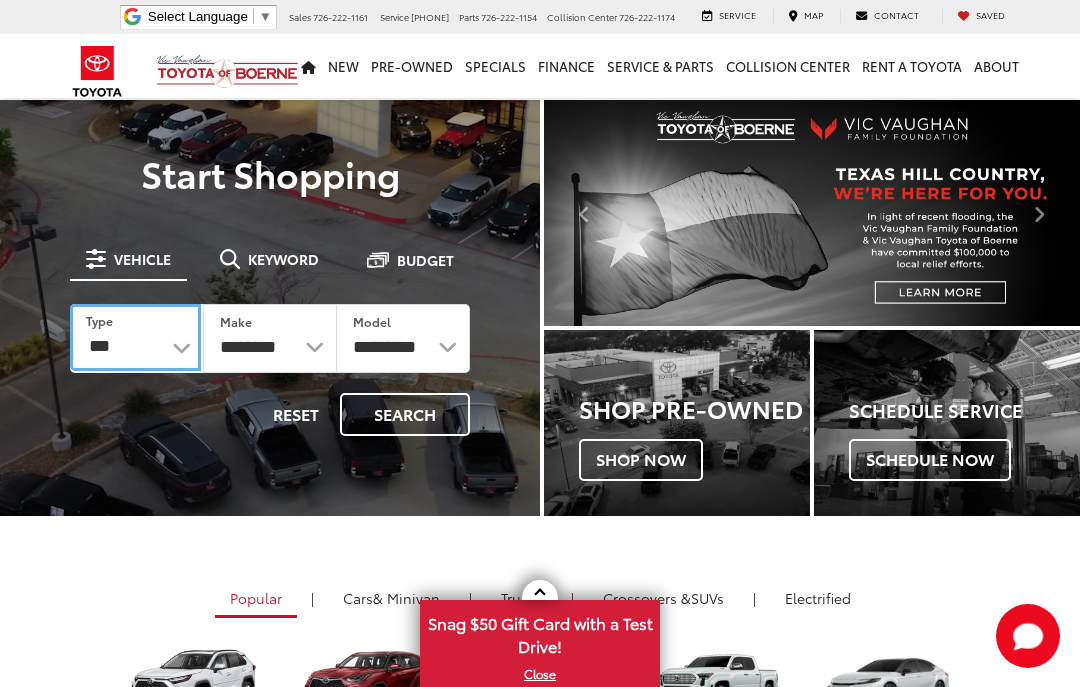 click on "***
***
****
*********" at bounding box center (135, 337) 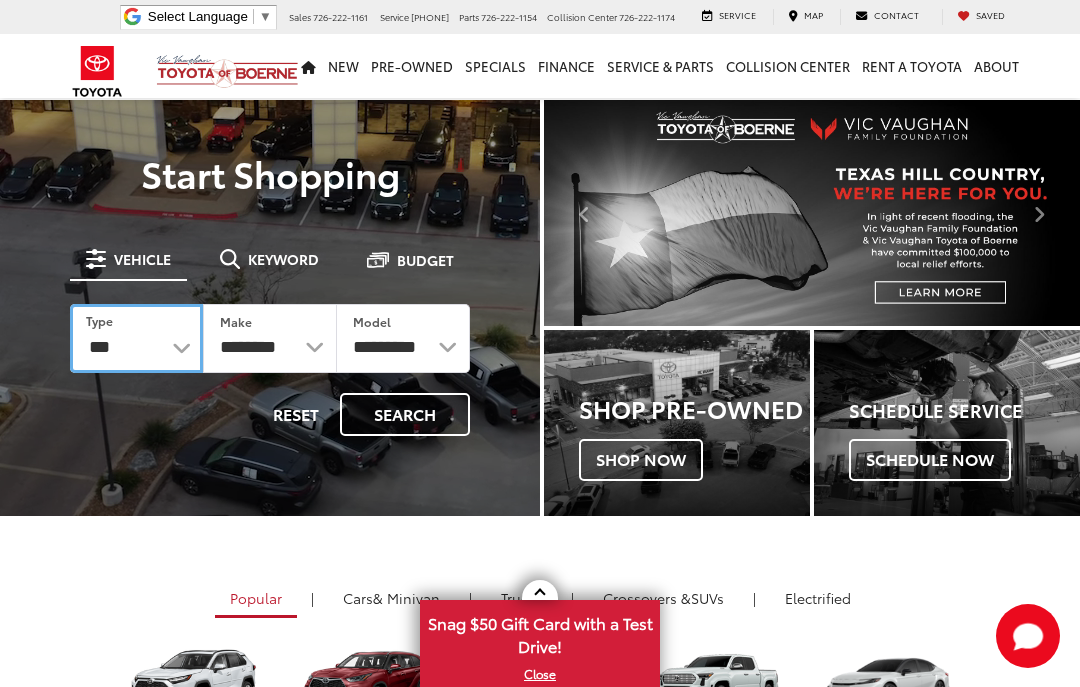 select on "******" 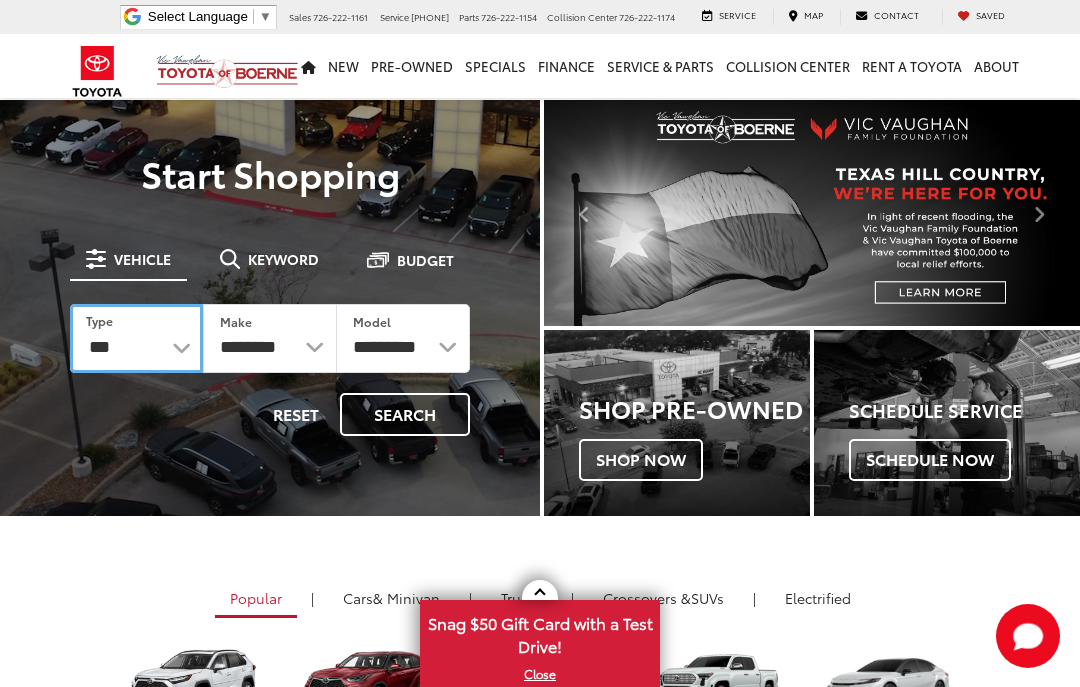 select on "******" 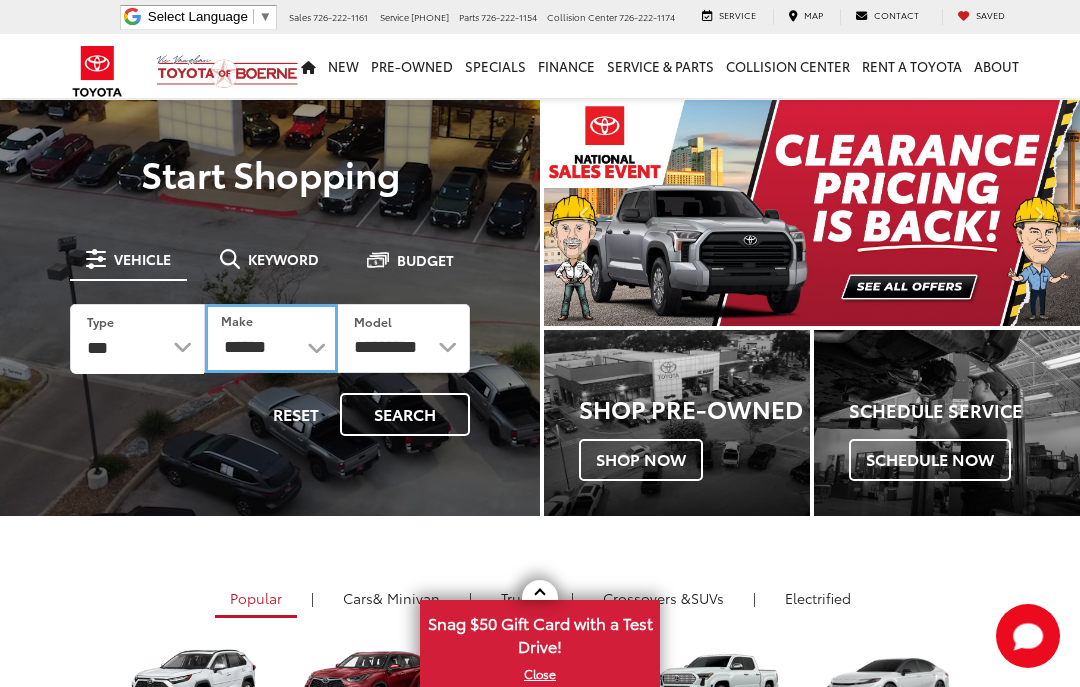 click on "******** ******" at bounding box center (271, 338) 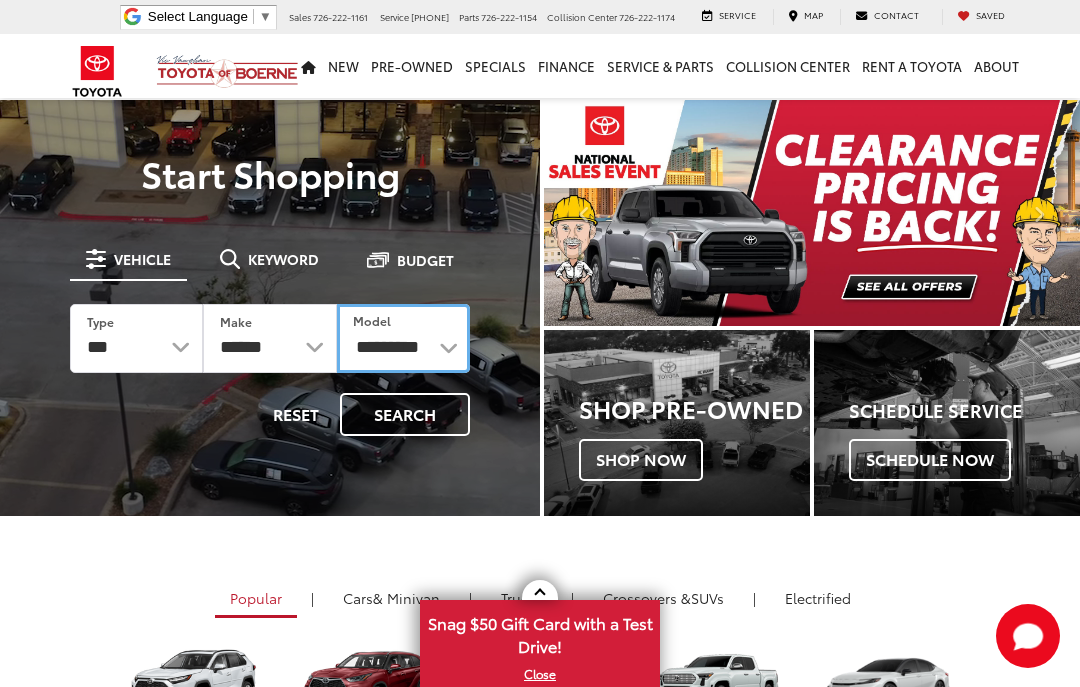 click on "**********" at bounding box center [403, 338] 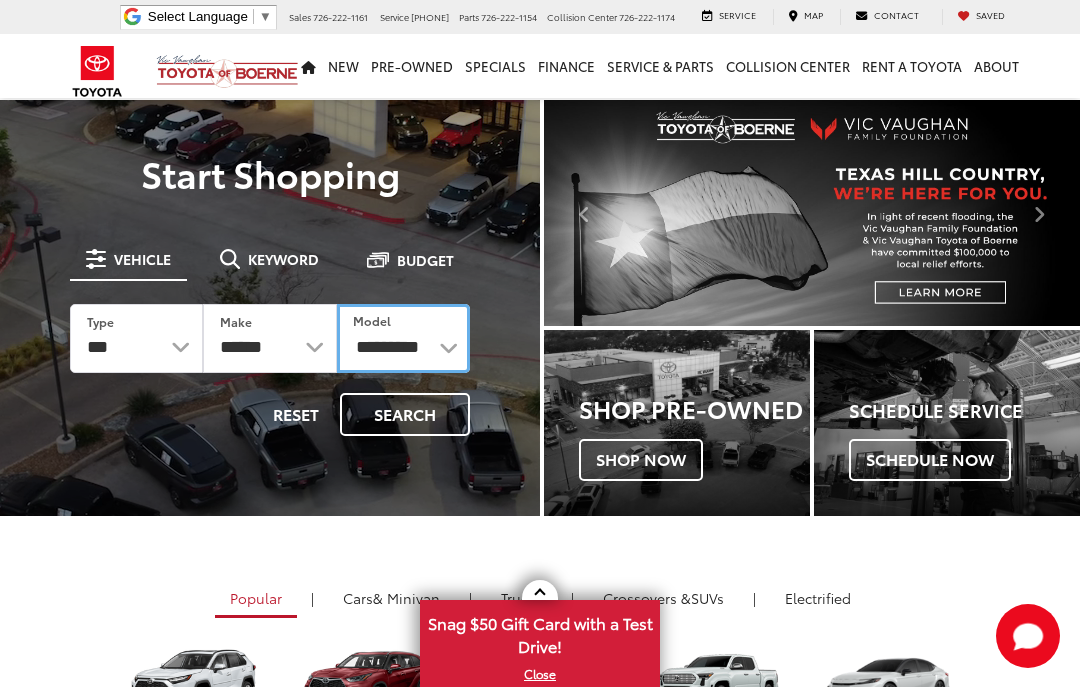 select on "*******" 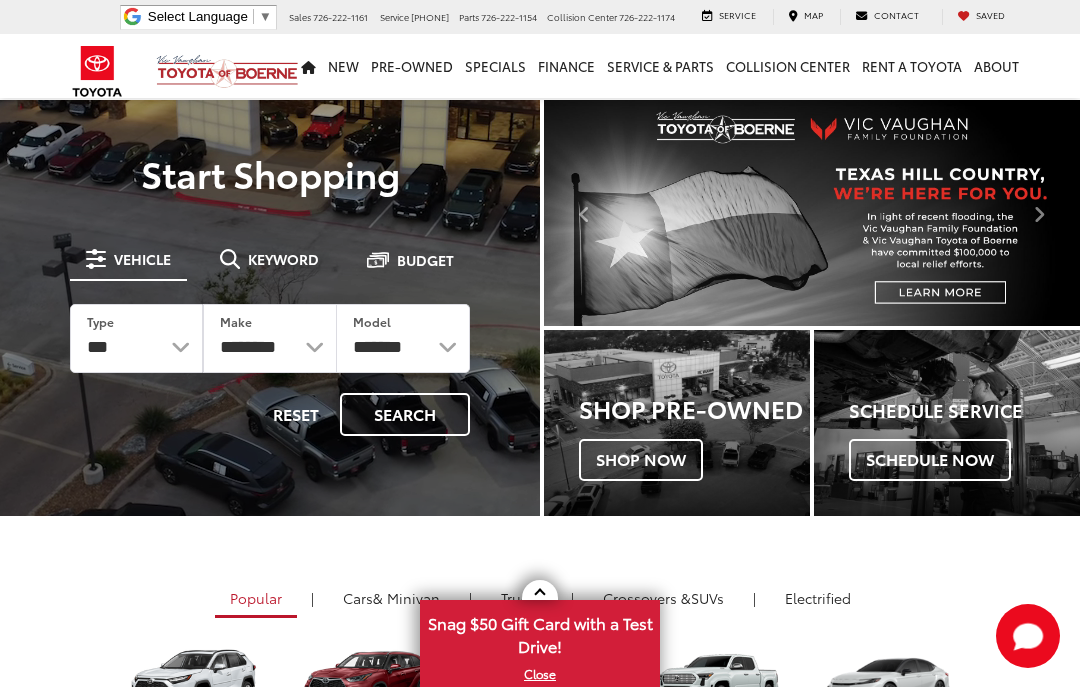 click on "Search" at bounding box center [405, 414] 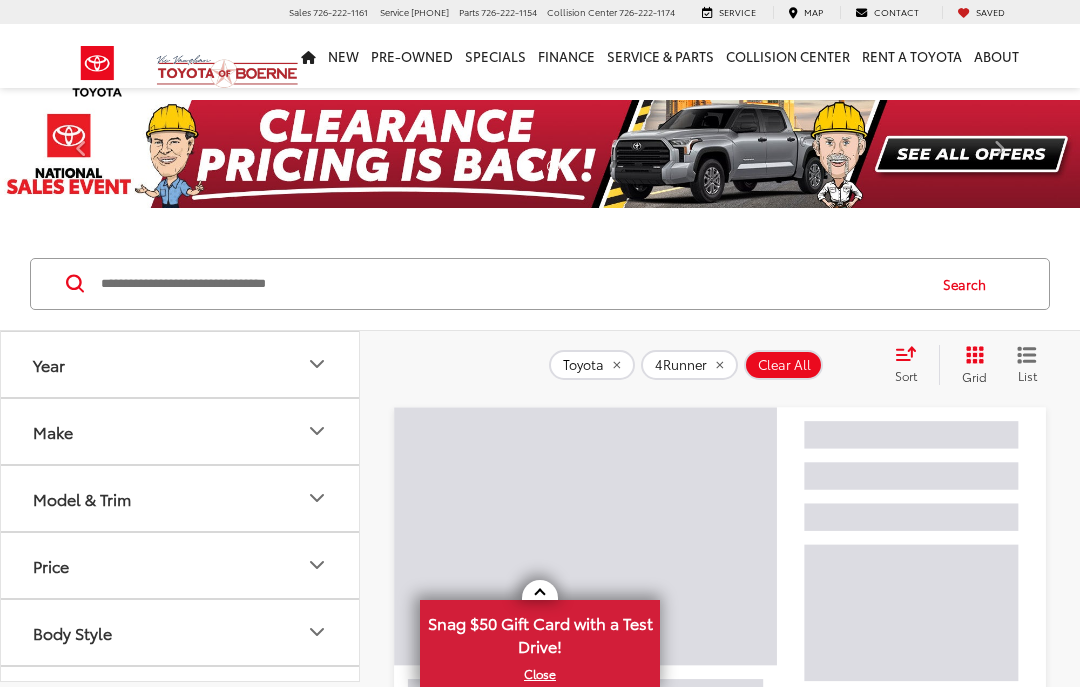 scroll, scrollTop: 0, scrollLeft: 0, axis: both 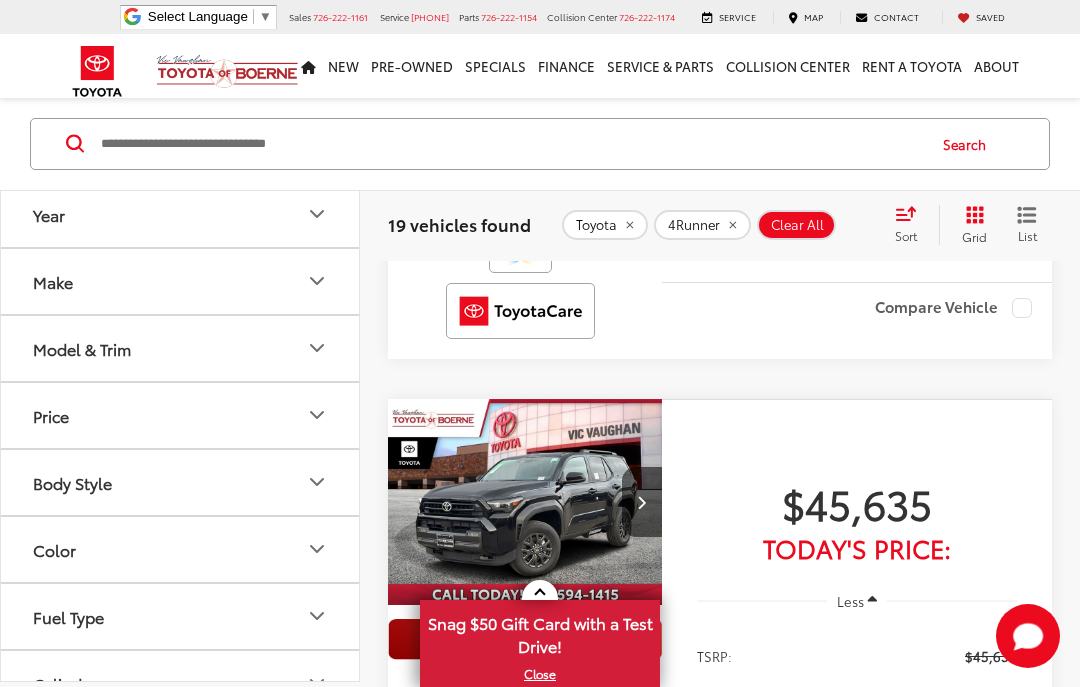 click on "X" at bounding box center [540, 674] 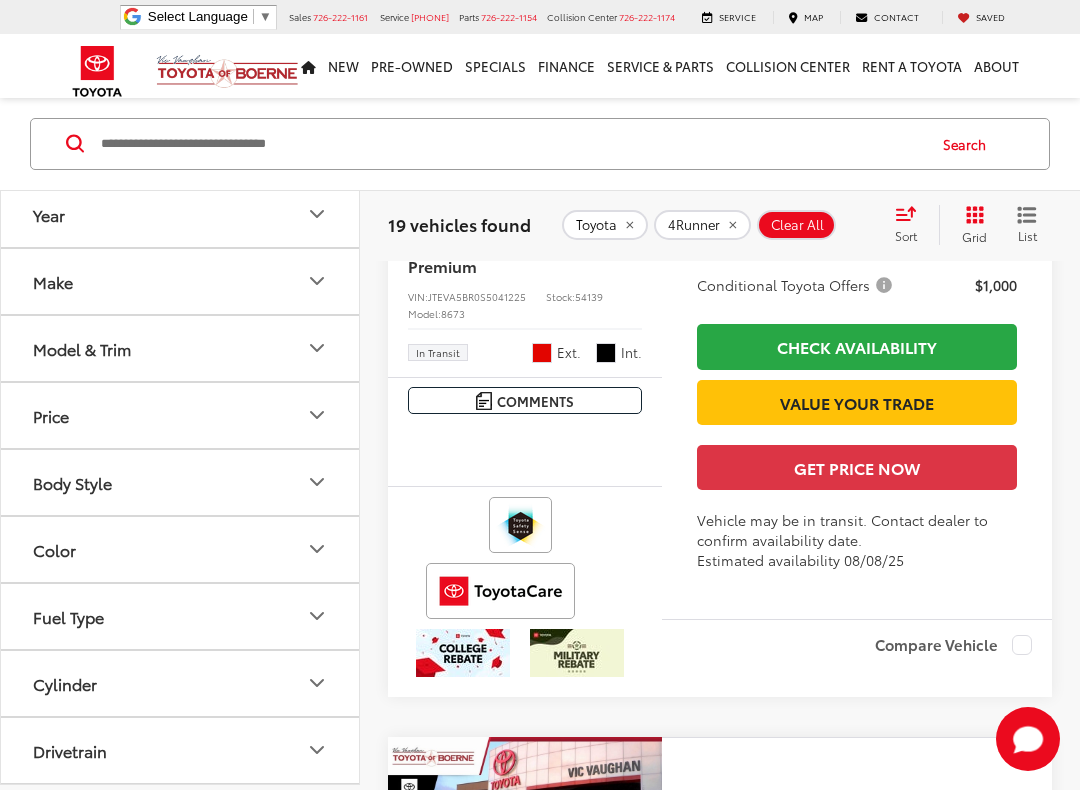 scroll, scrollTop: 5367, scrollLeft: 0, axis: vertical 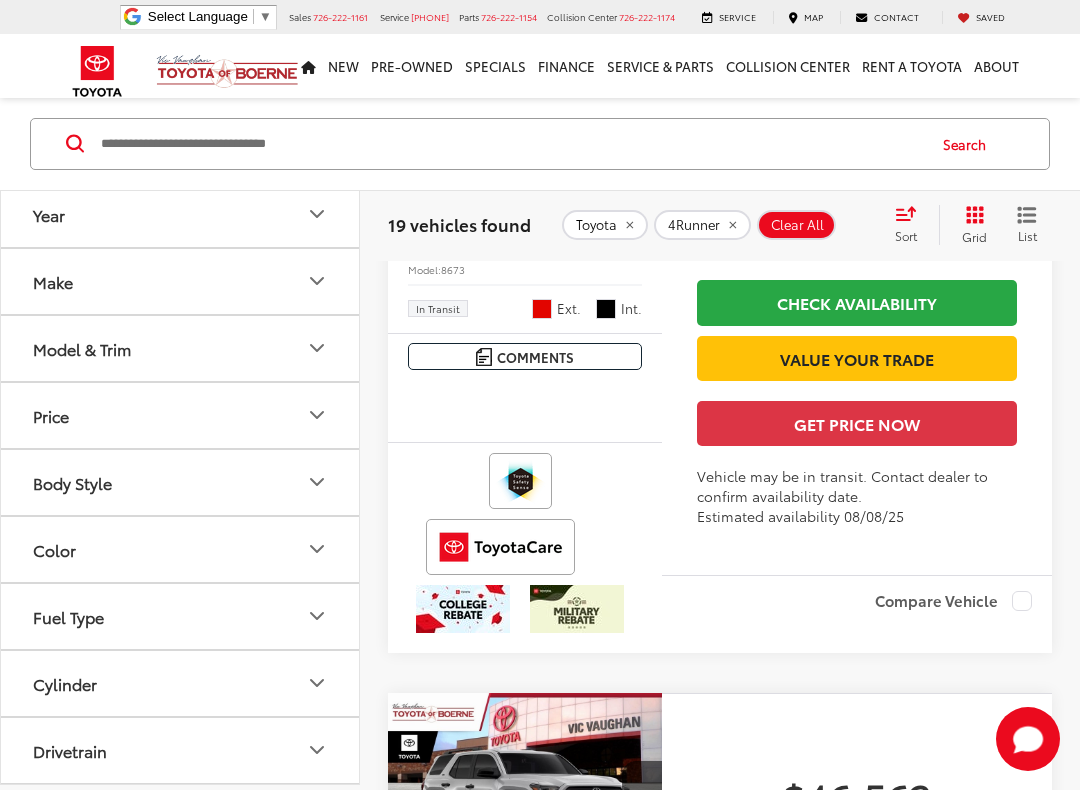 click on "TRD Sport Premium" at bounding box center (478, 210) 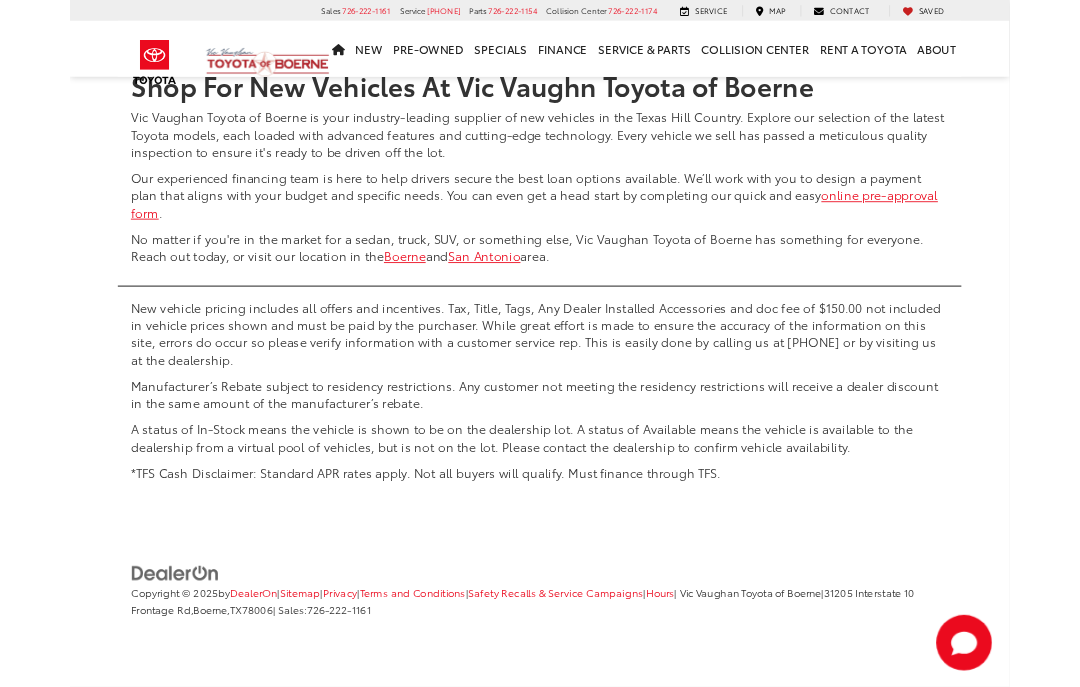 scroll, scrollTop: 9379, scrollLeft: 0, axis: vertical 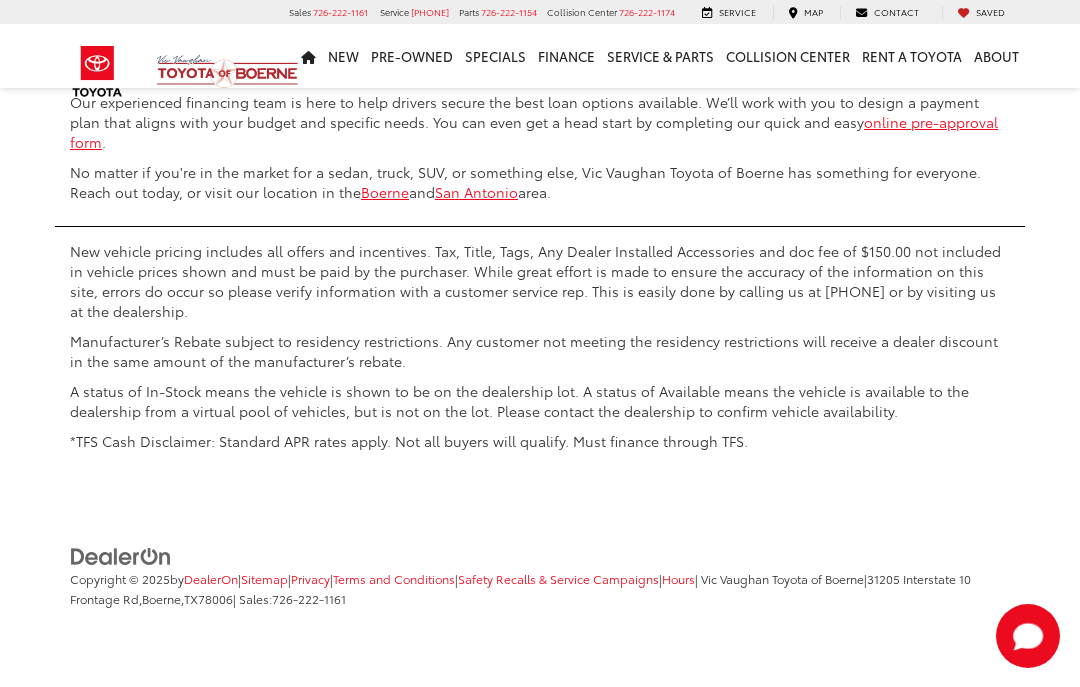 click on "Next" at bounding box center [832, -100] 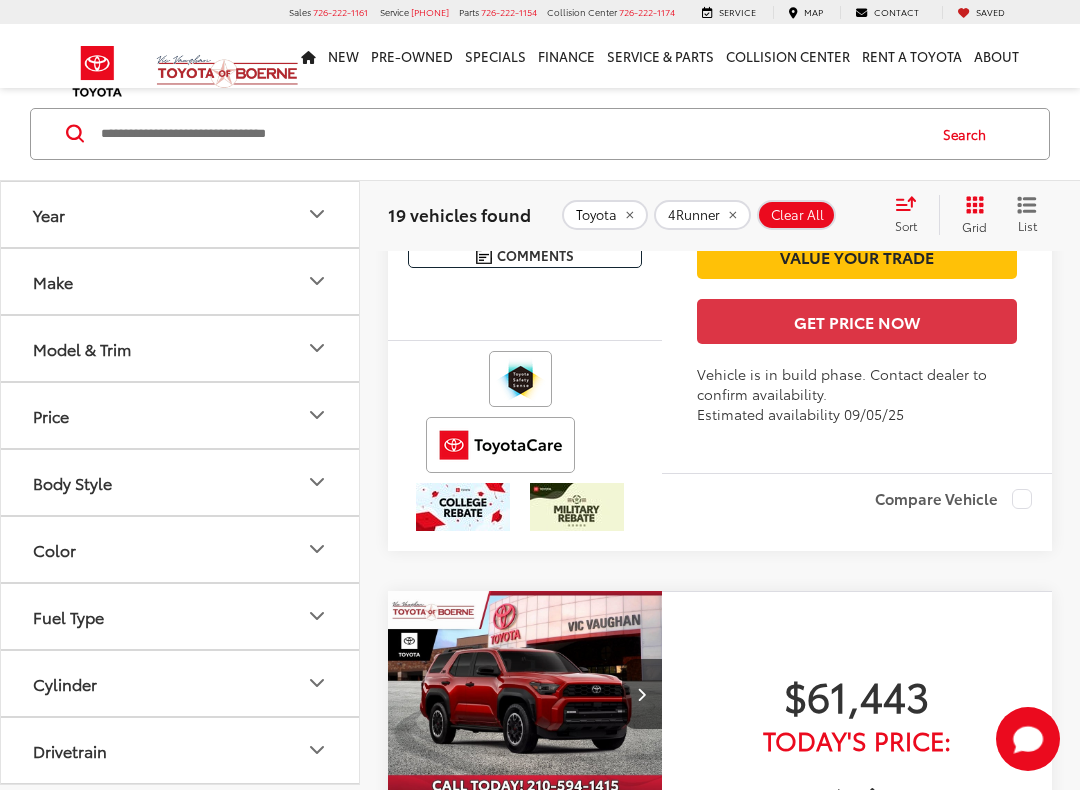 scroll, scrollTop: 4329, scrollLeft: 0, axis: vertical 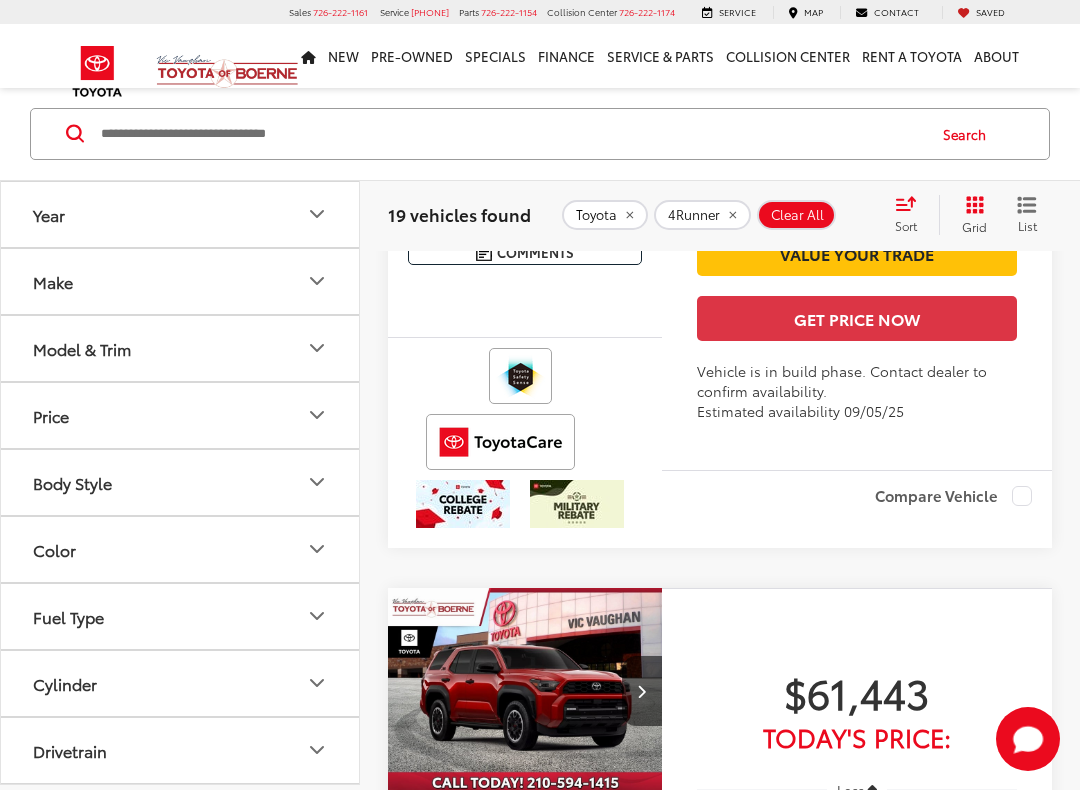 click on "TRD Off-Road Premium" at bounding box center (473, 105) 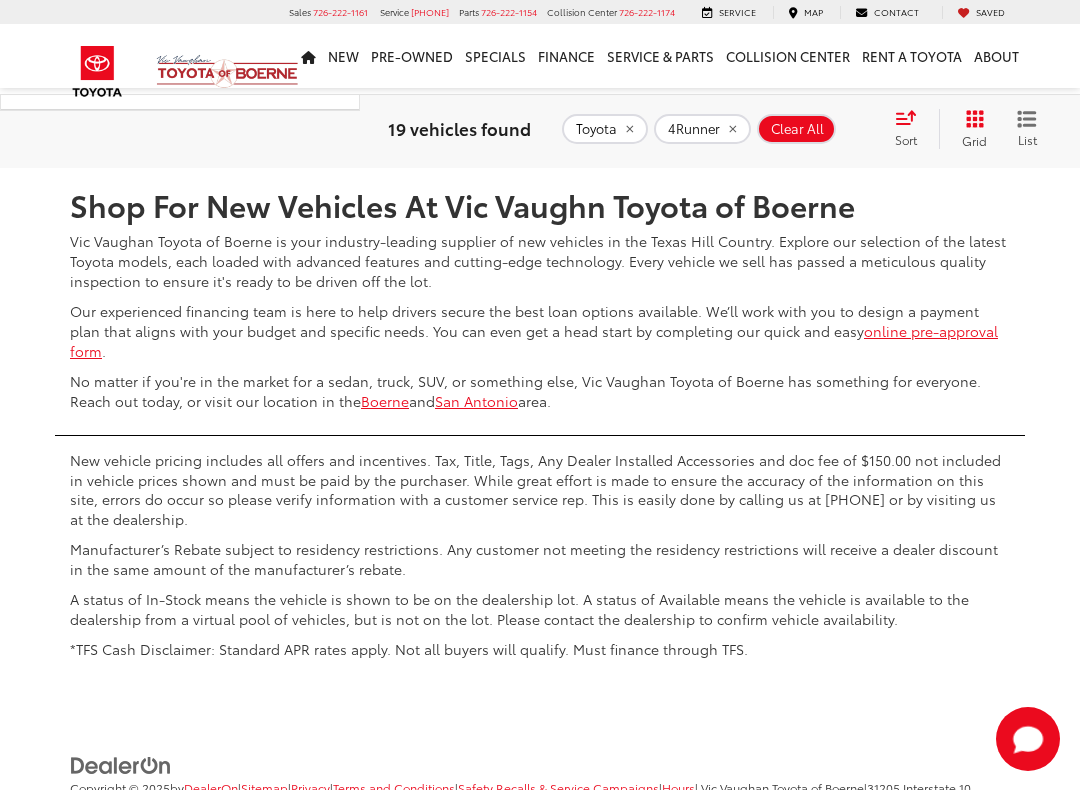 scroll, scrollTop: 5648, scrollLeft: 0, axis: vertical 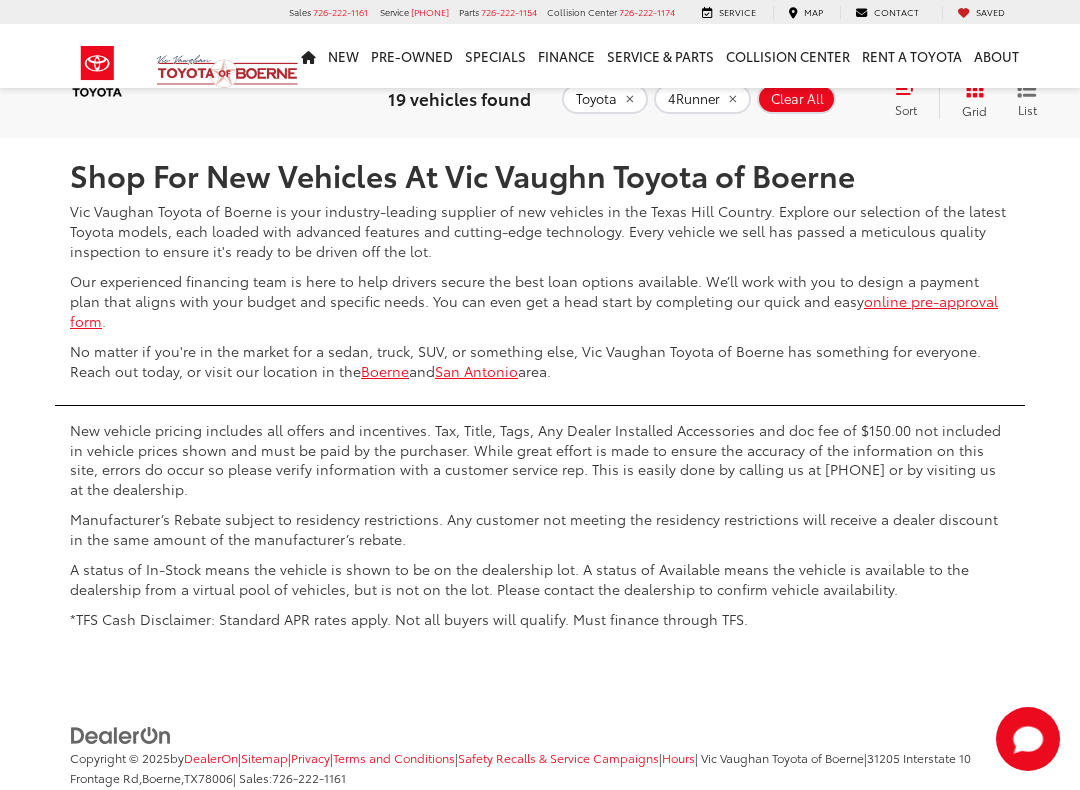click on "Prev" at bounding box center [710, 79] 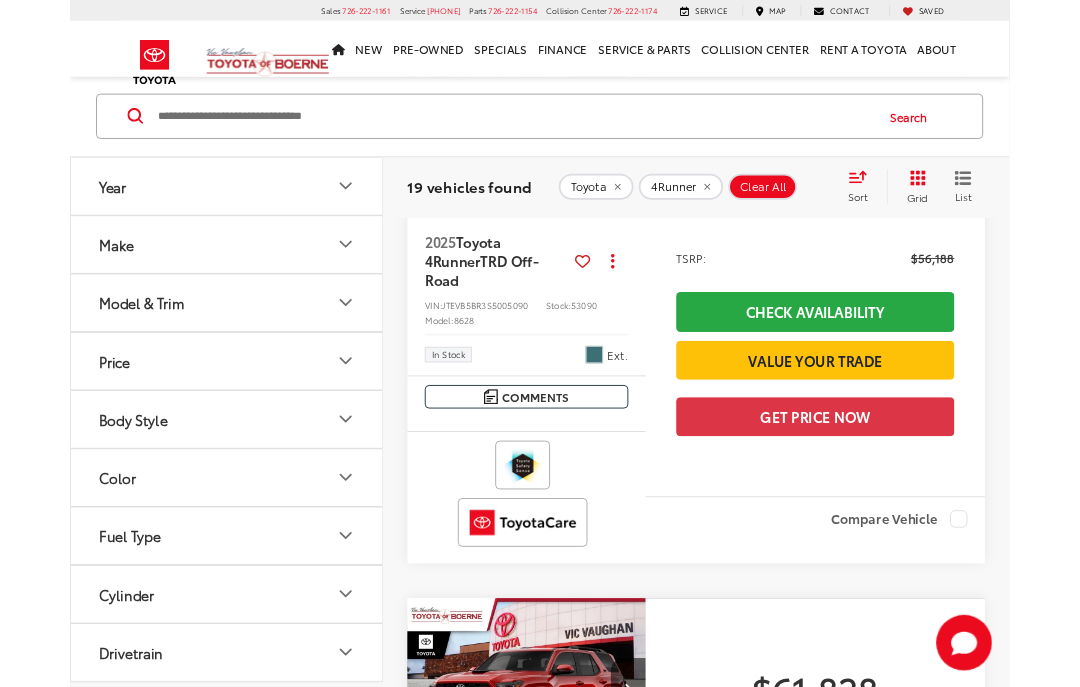 scroll, scrollTop: 4623, scrollLeft: 0, axis: vertical 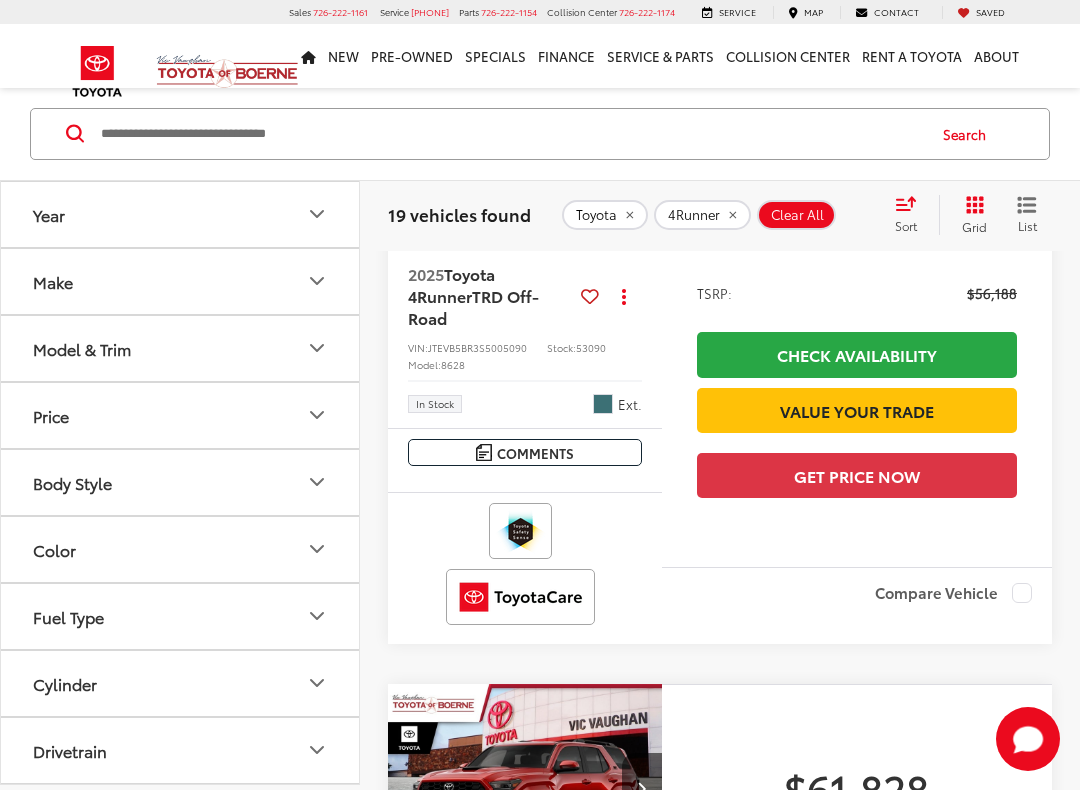click on "Toyota 4Runner" at bounding box center [451, 284] 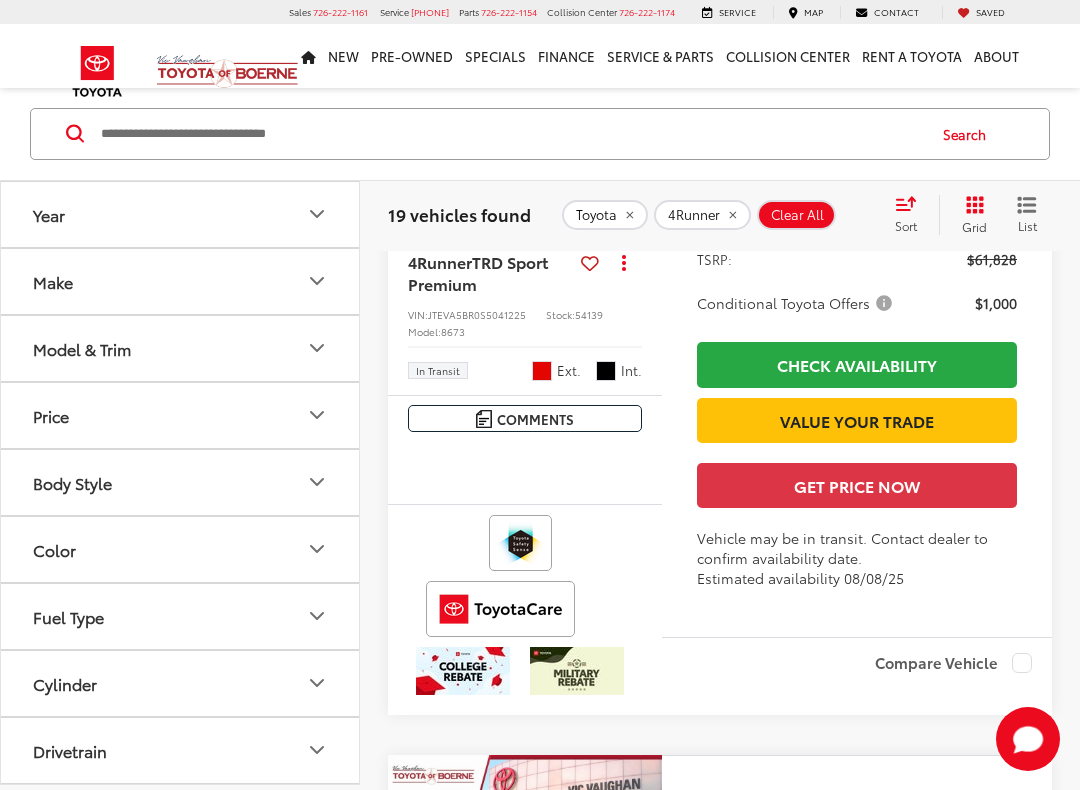 scroll, scrollTop: 5363, scrollLeft: 0, axis: vertical 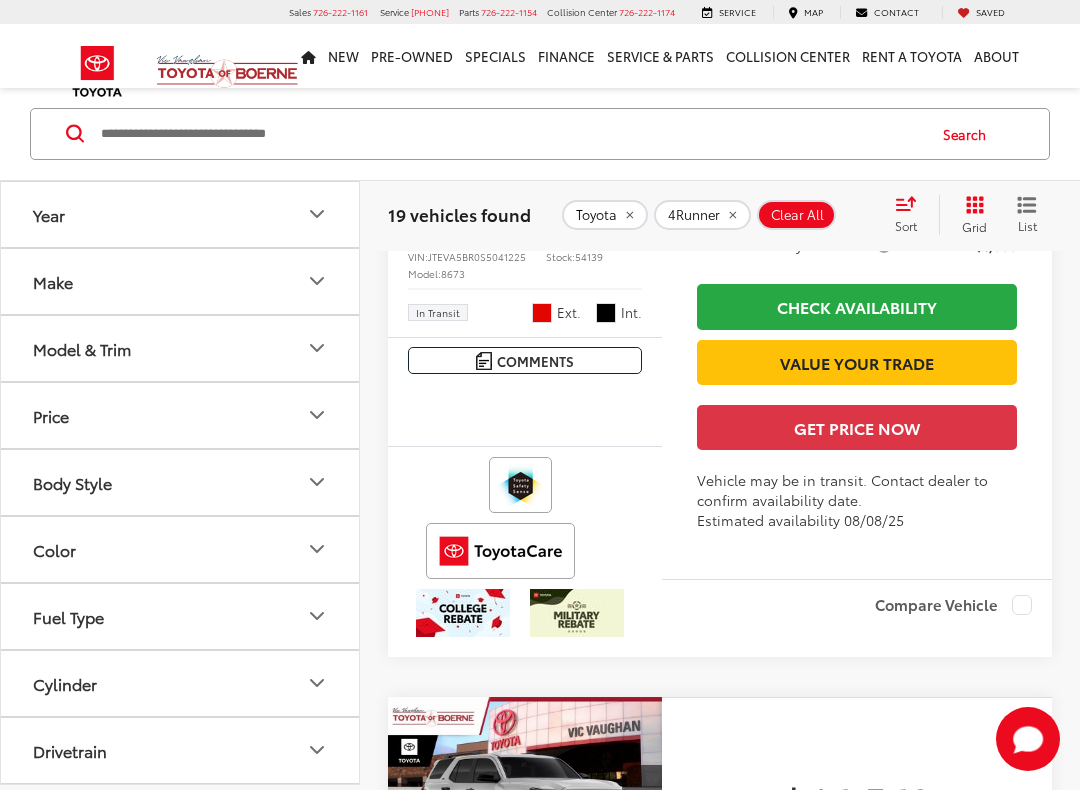 click on "Toyota 4Runner" at bounding box center (451, 192) 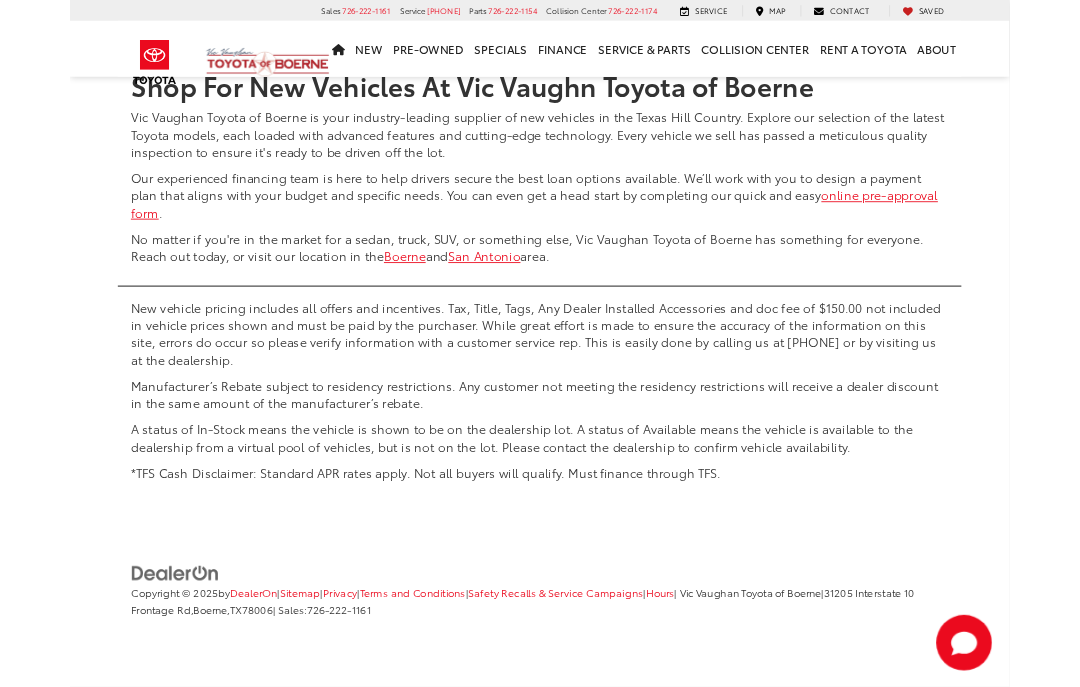 scroll, scrollTop: 9447, scrollLeft: 0, axis: vertical 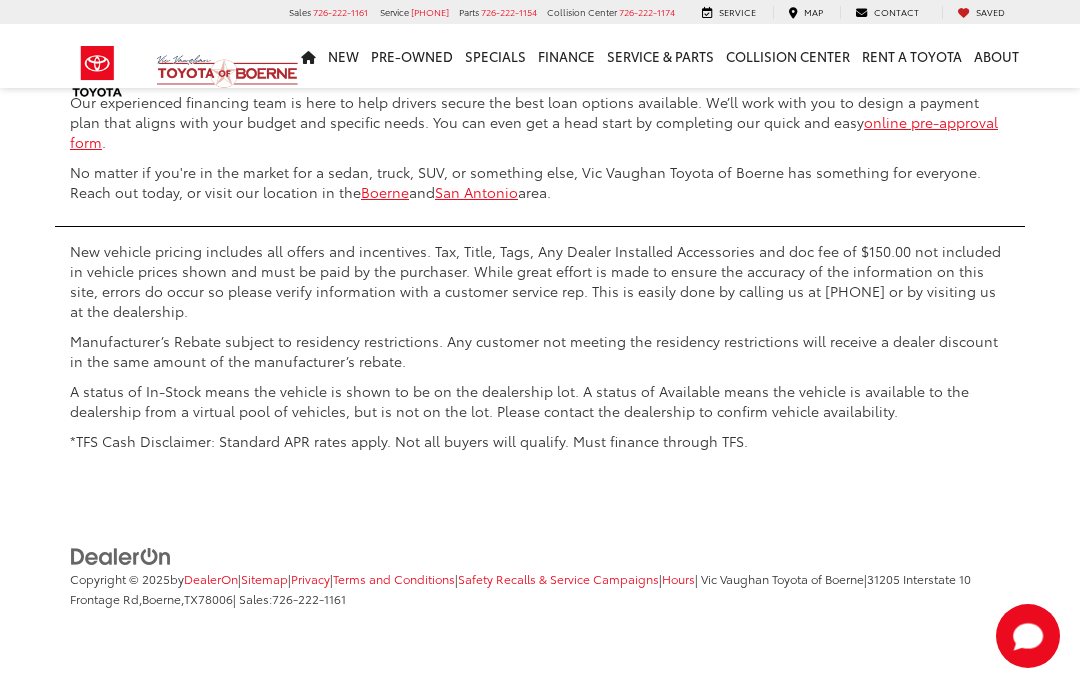 click on "Next" at bounding box center (832, -100) 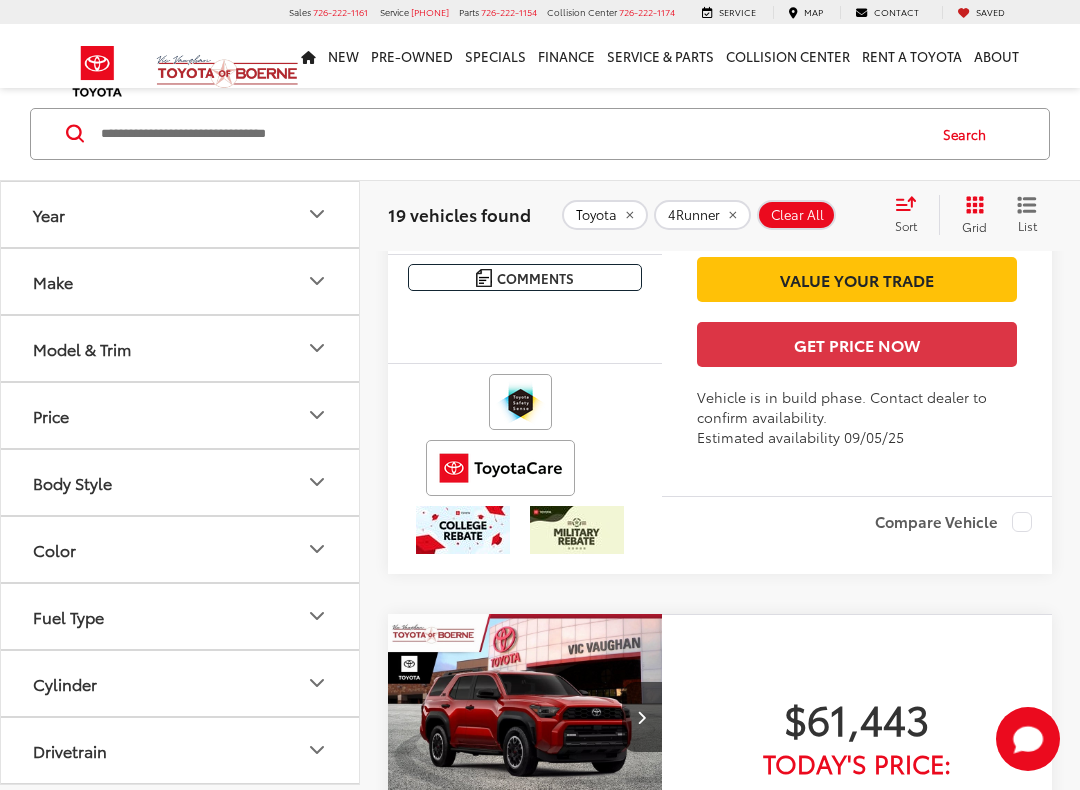 scroll, scrollTop: 4318, scrollLeft: 0, axis: vertical 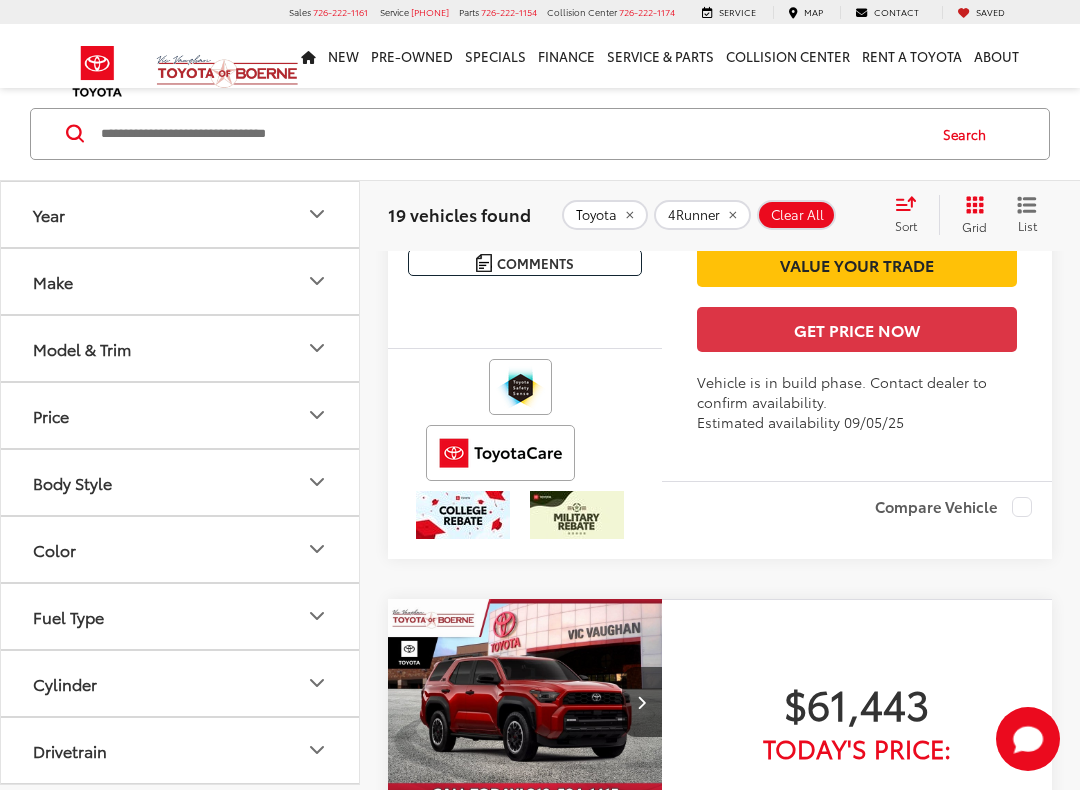 click on "TRD Off-Road Premium" at bounding box center (473, 116) 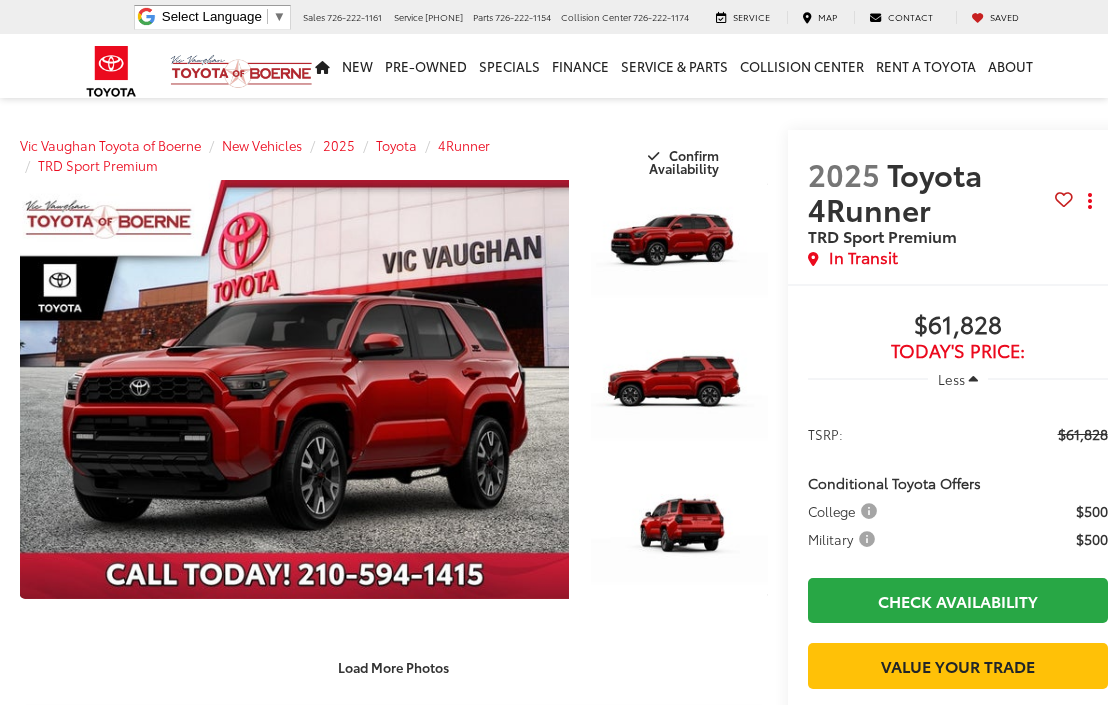 scroll, scrollTop: 224, scrollLeft: 0, axis: vertical 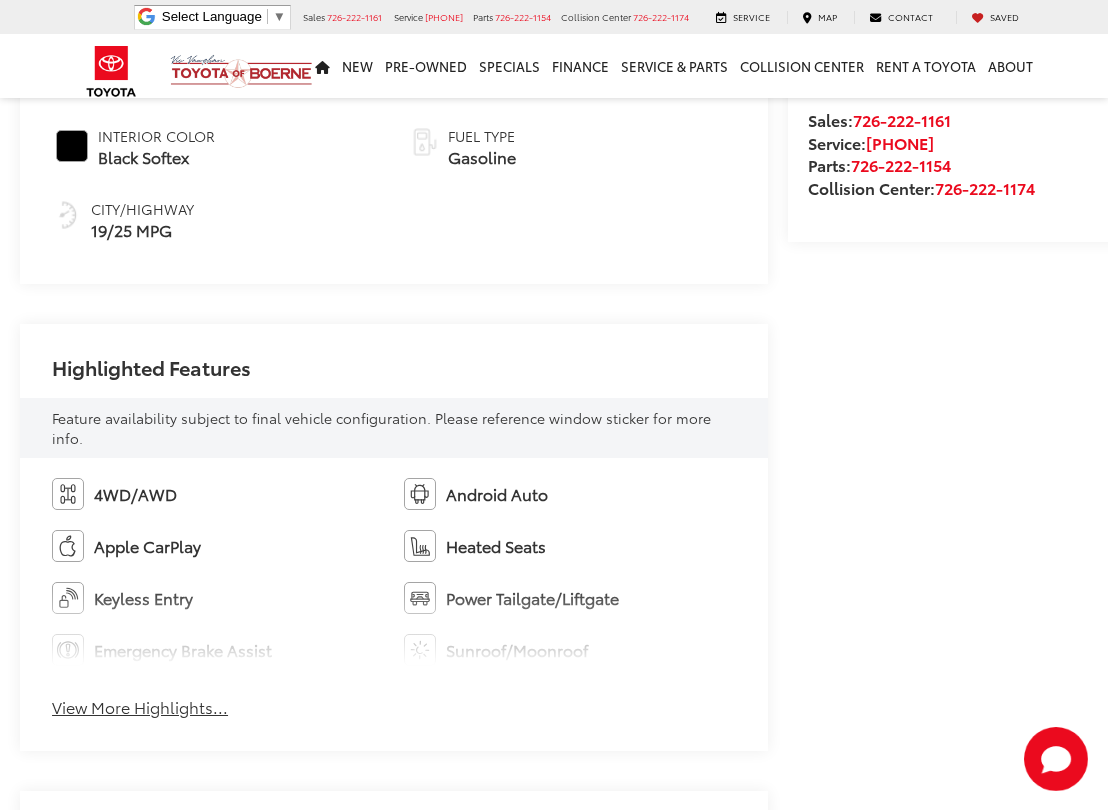 click on "View More Highlights..." at bounding box center [140, 707] 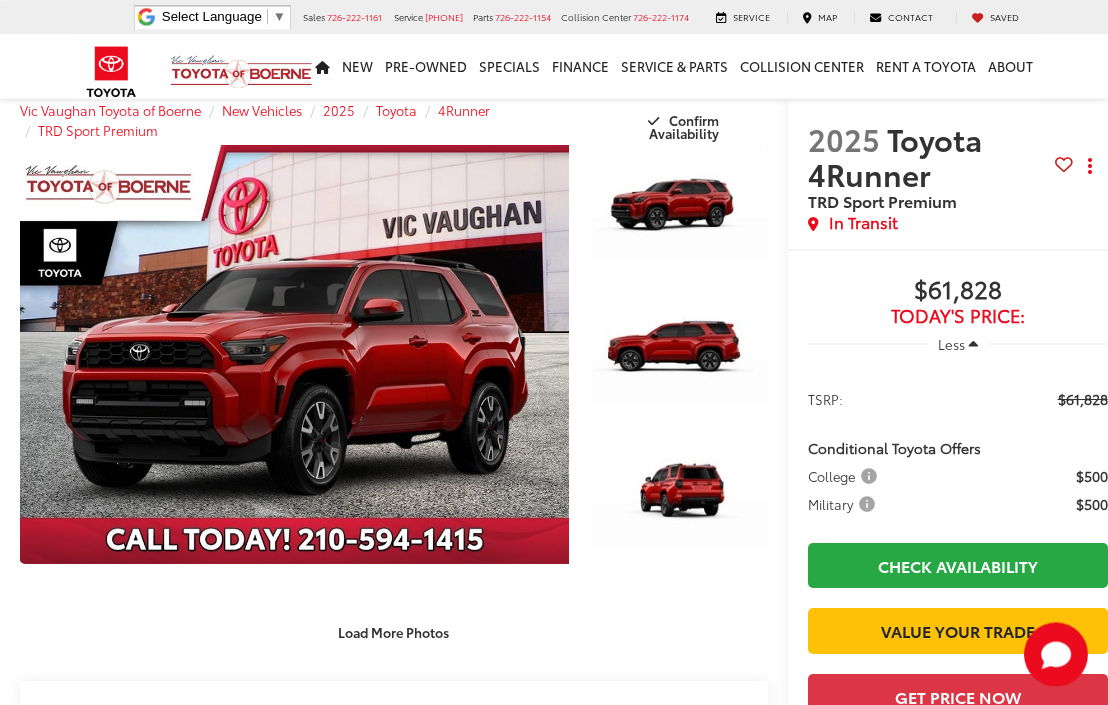 scroll, scrollTop: 0, scrollLeft: 0, axis: both 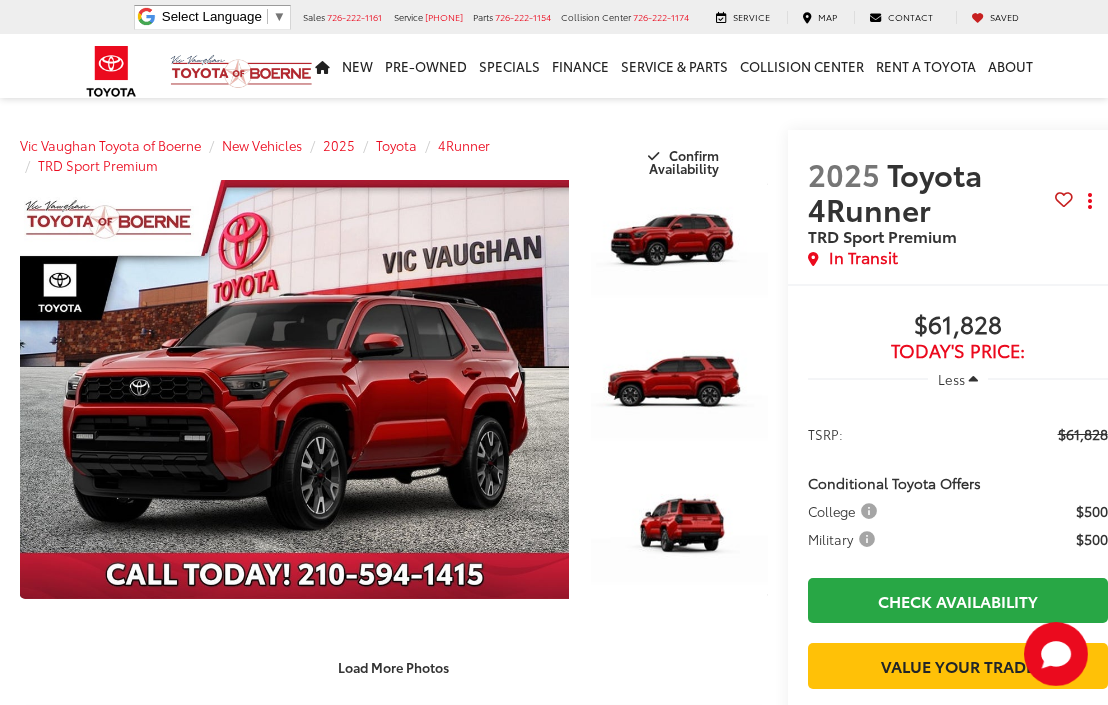 click at bounding box center [679, 389] 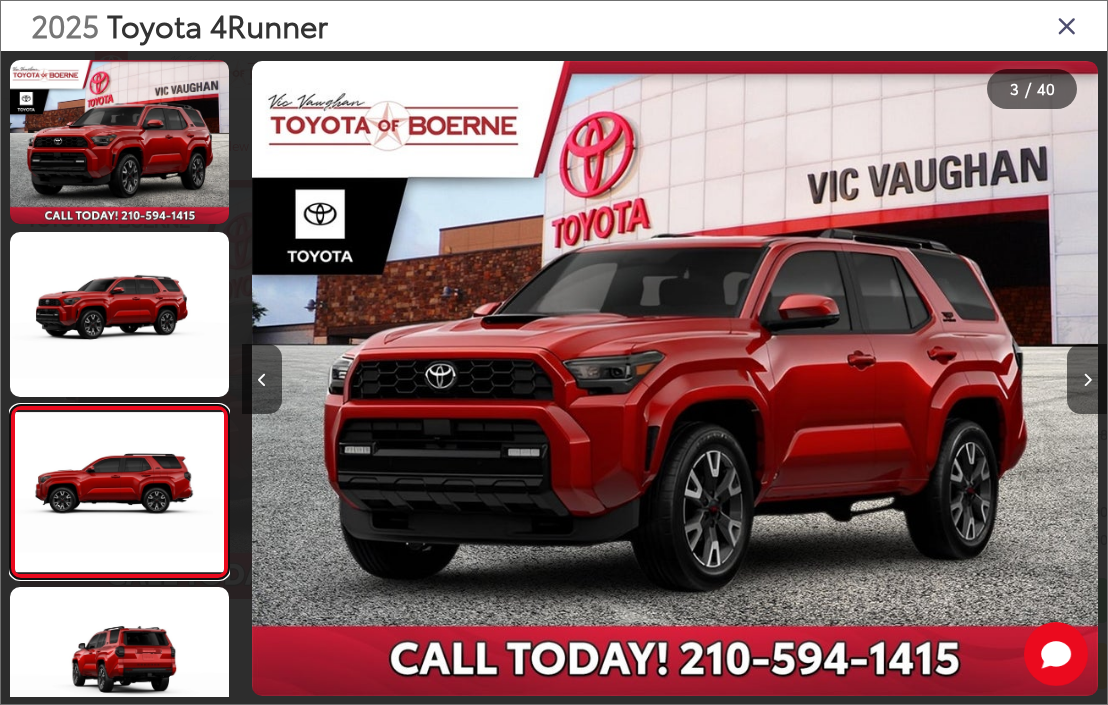 scroll, scrollTop: 0, scrollLeft: 1340, axis: horizontal 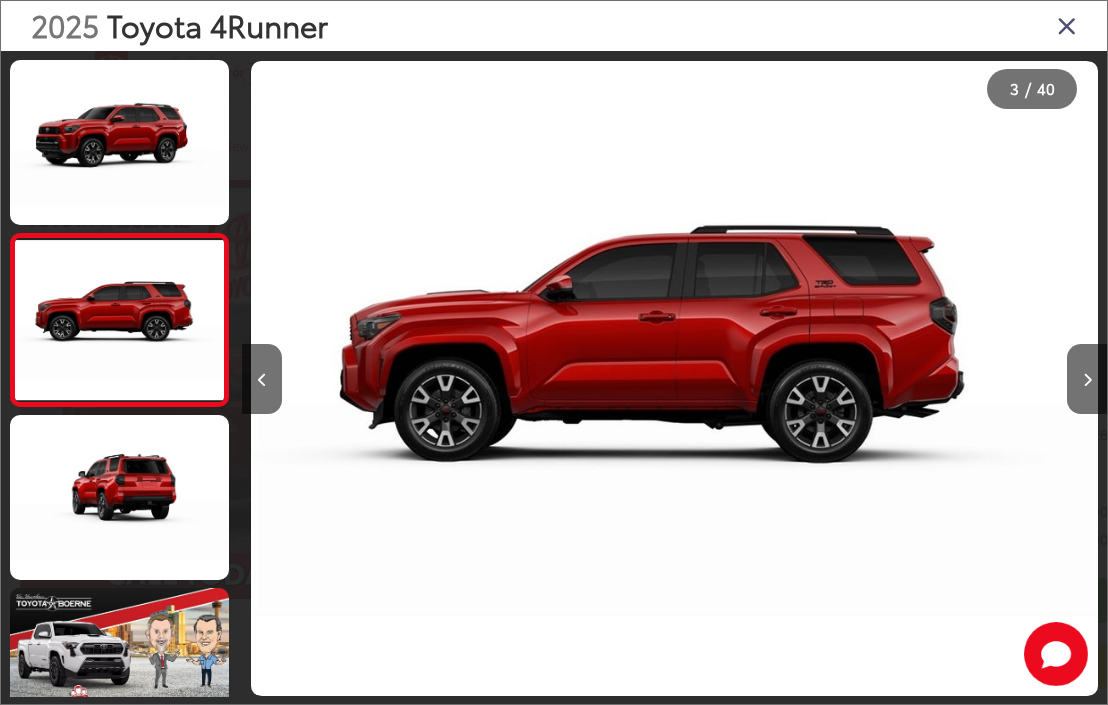 click at bounding box center [1087, 380] 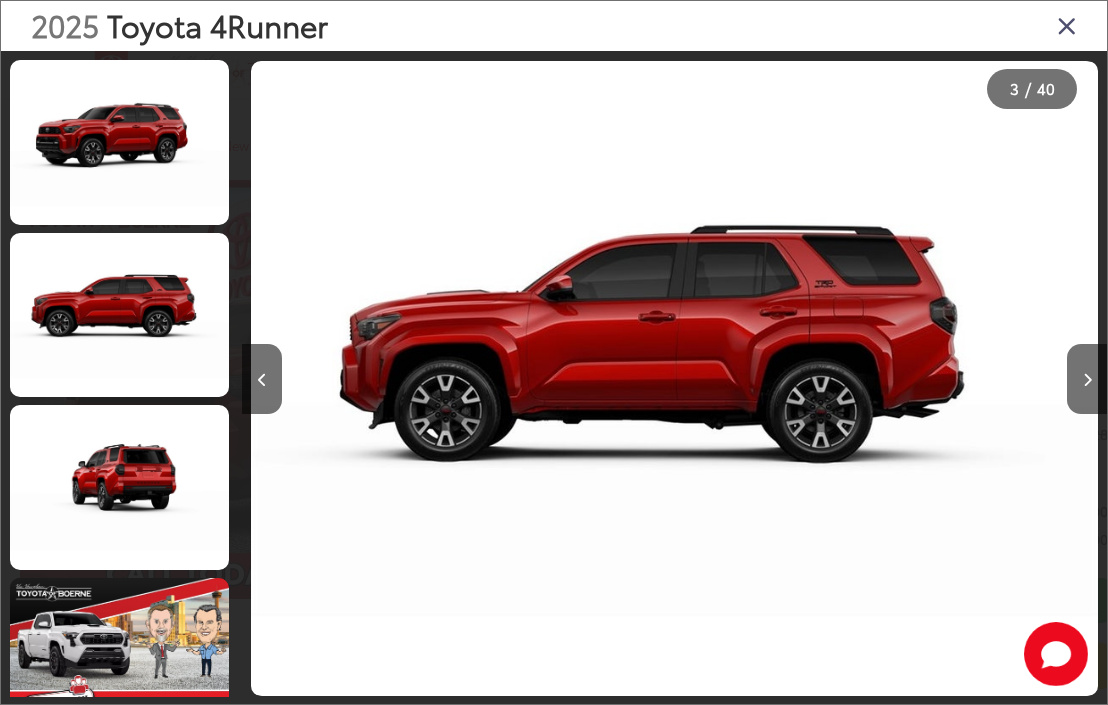 scroll, scrollTop: 0, scrollLeft: 2455, axis: horizontal 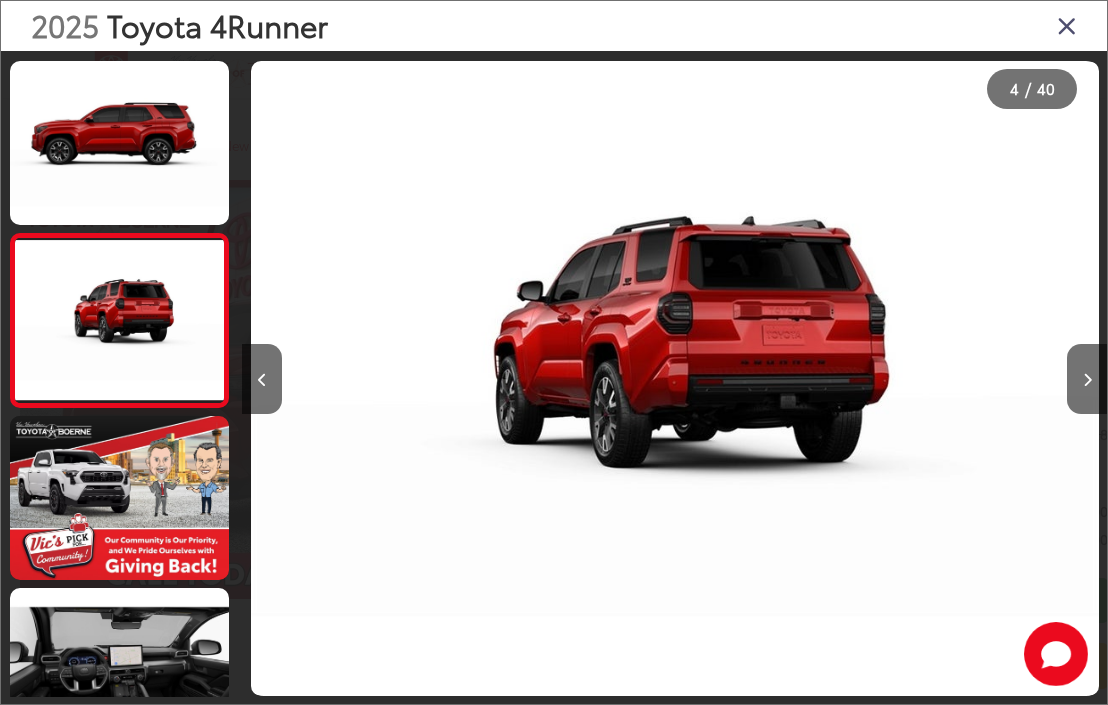 click at bounding box center [1087, 379] 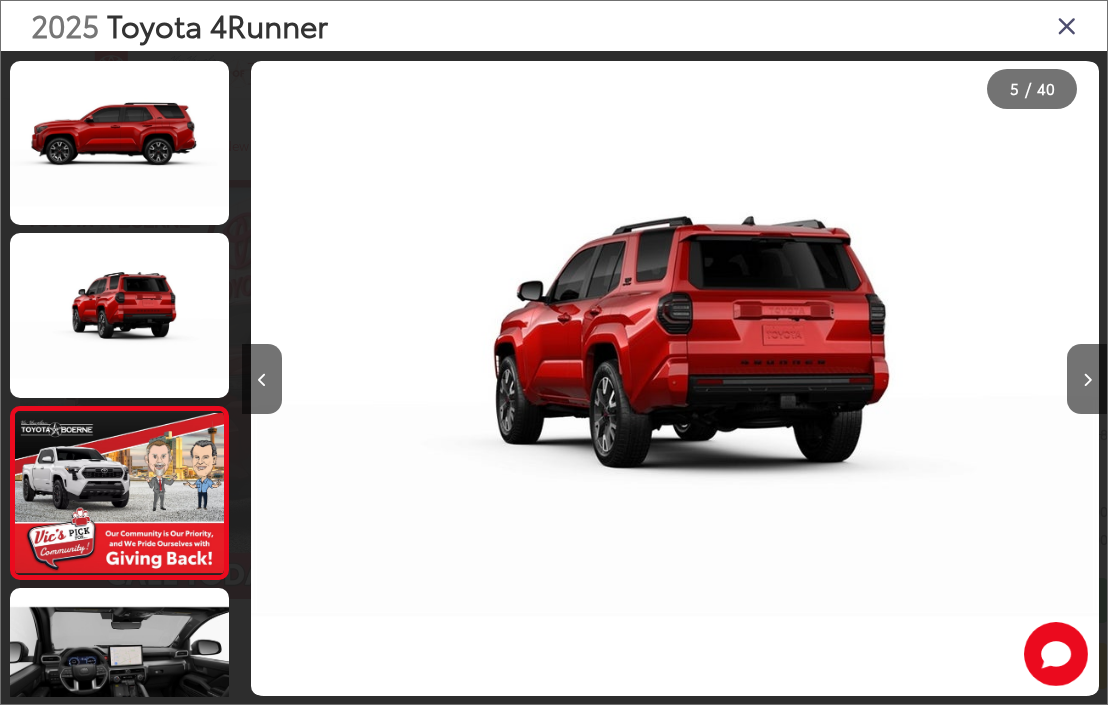 scroll, scrollTop: 493, scrollLeft: 0, axis: vertical 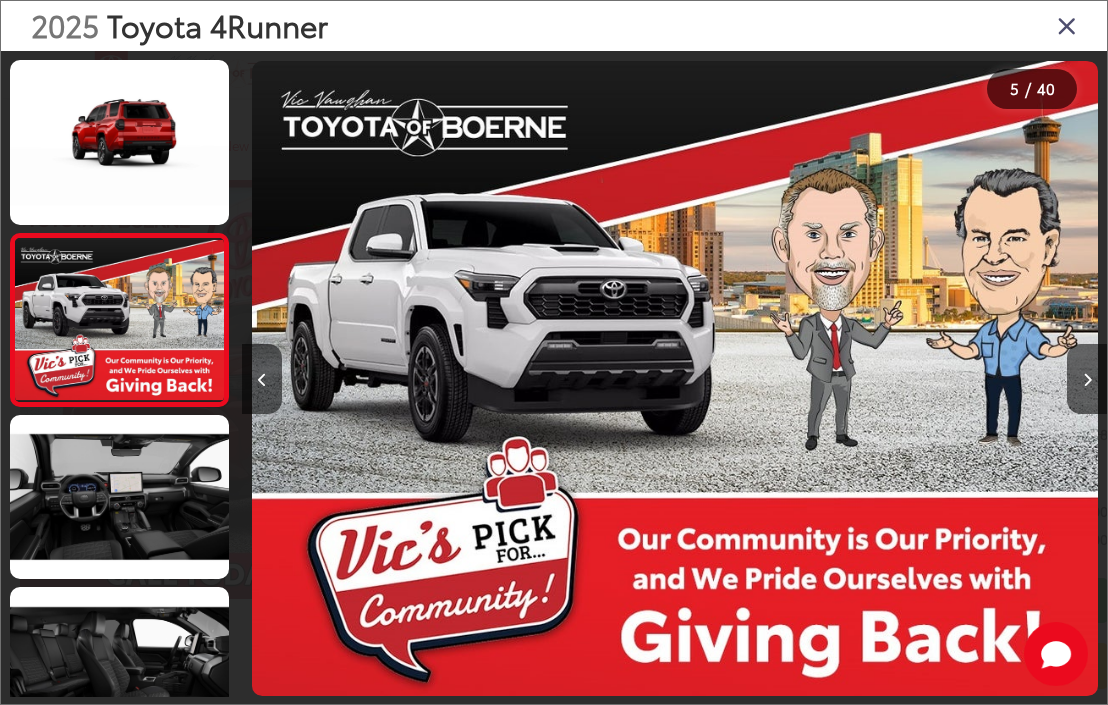click at bounding box center [1087, 380] 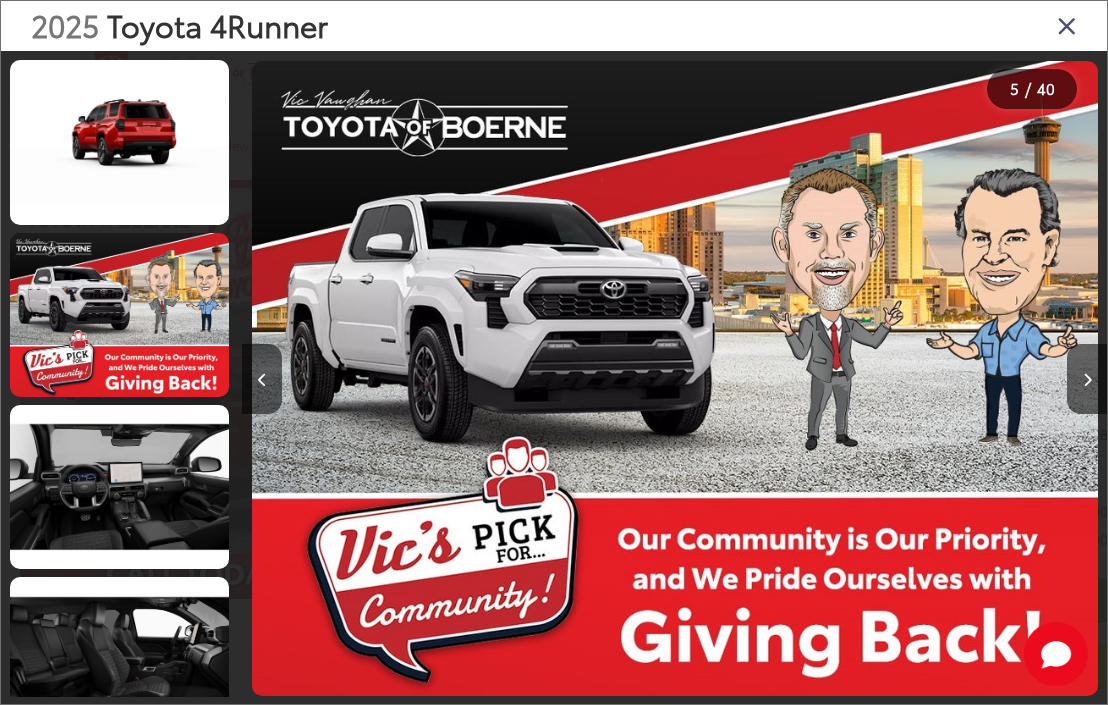 scroll, scrollTop: 581, scrollLeft: 0, axis: vertical 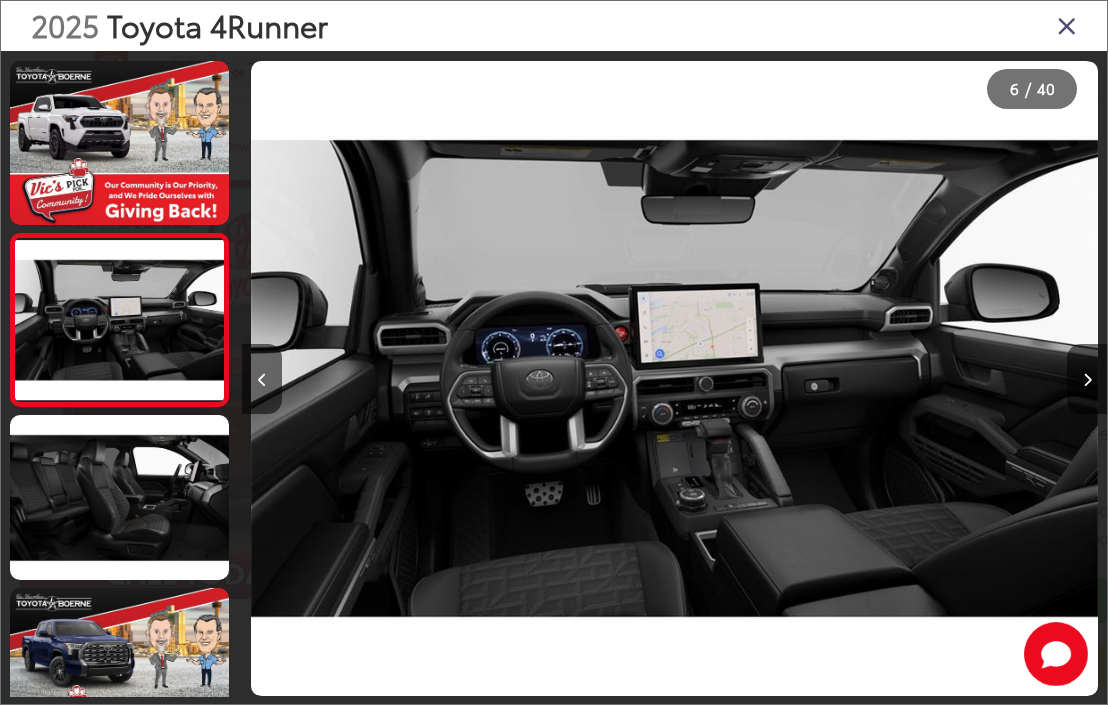 click at bounding box center (1087, 379) 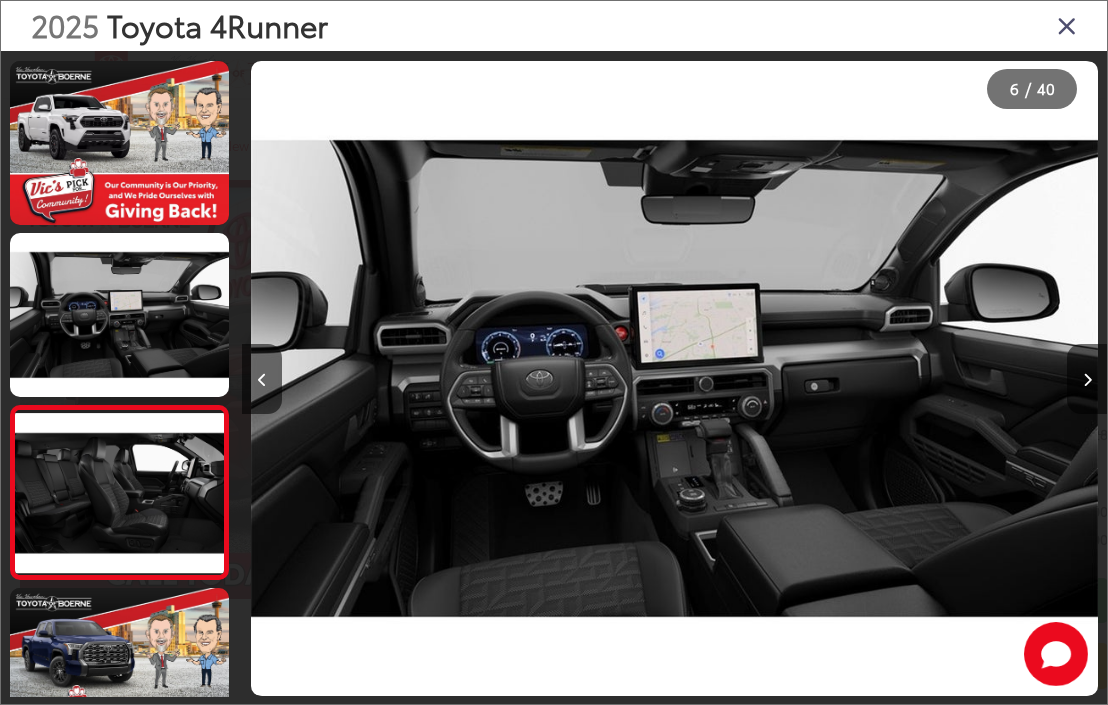 scroll, scrollTop: 754, scrollLeft: 0, axis: vertical 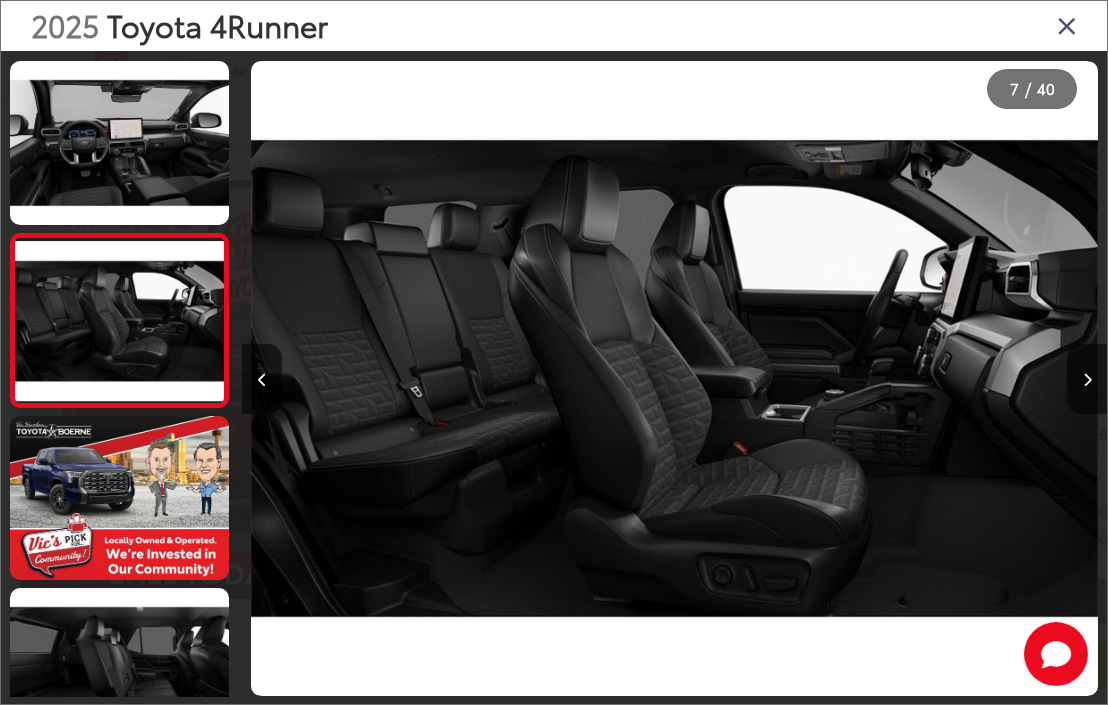 click at bounding box center [1087, 379] 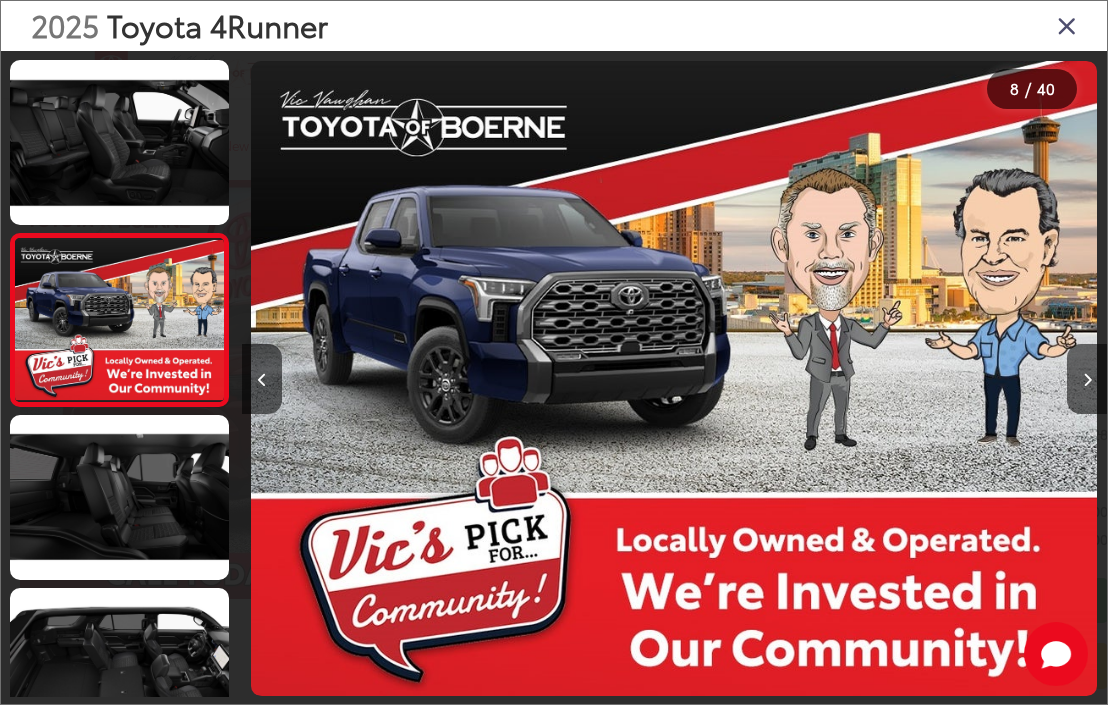 click at bounding box center (1087, 379) 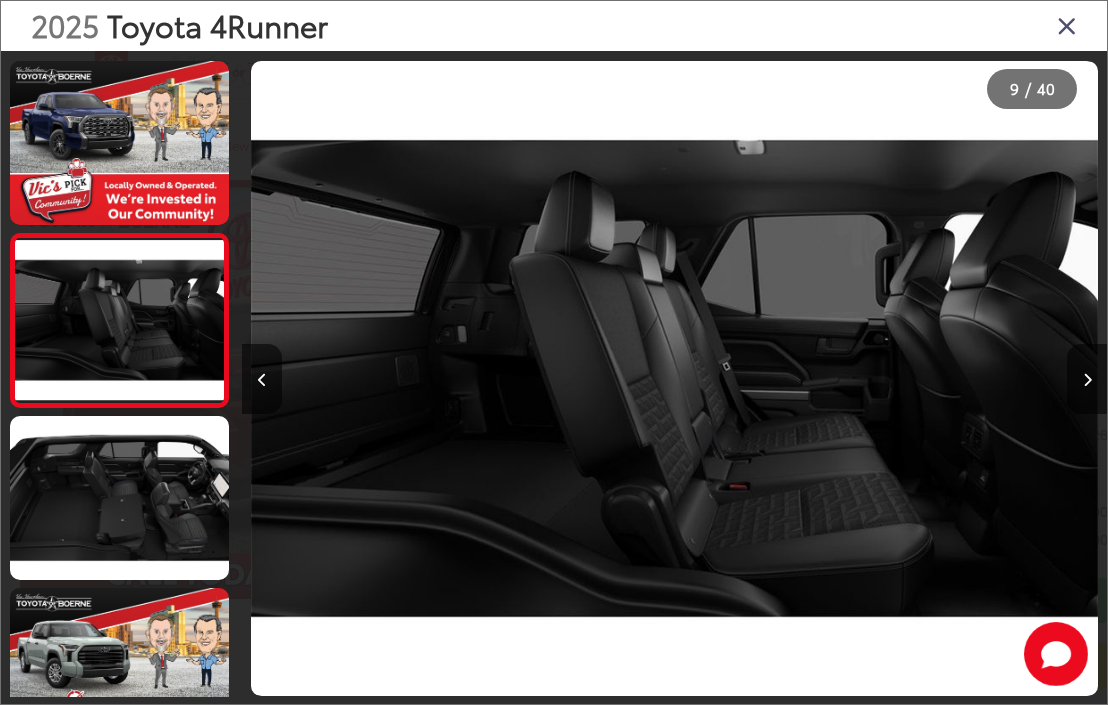click at bounding box center [1087, 379] 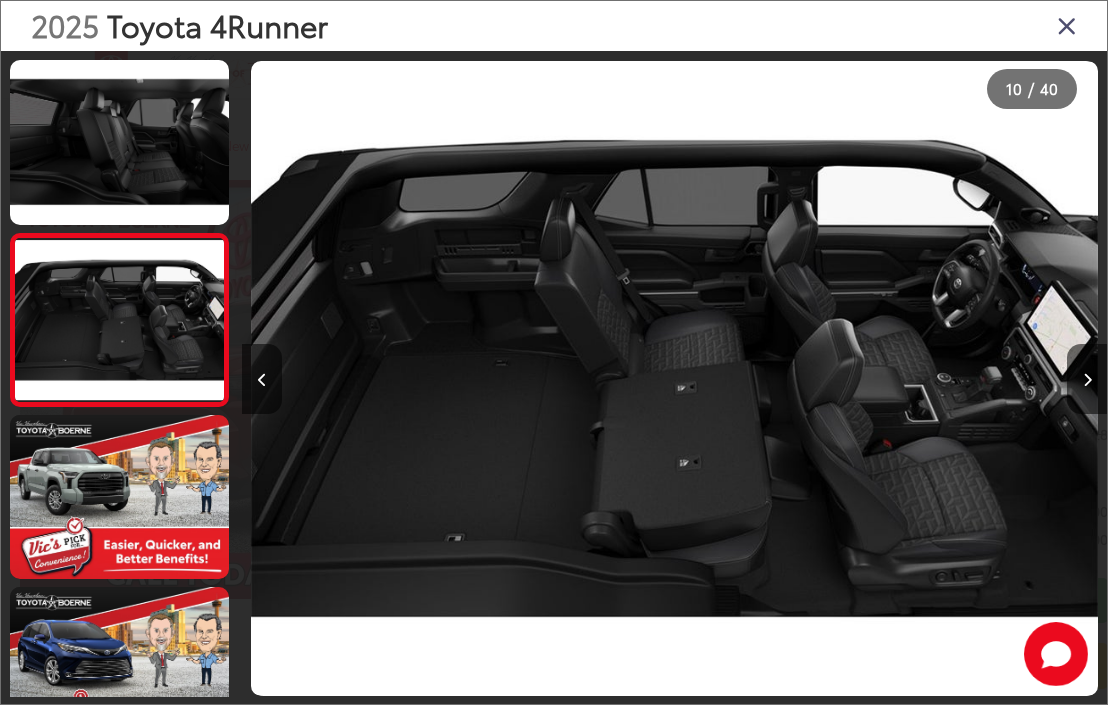 click at bounding box center (1087, 379) 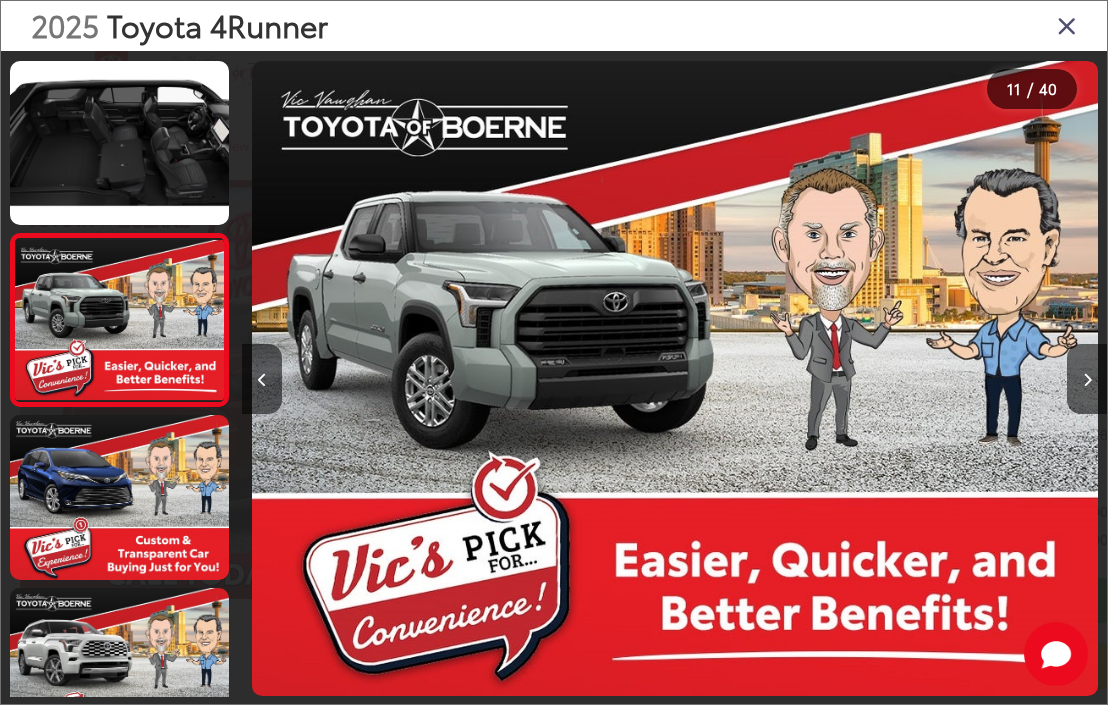 click at bounding box center (1087, 380) 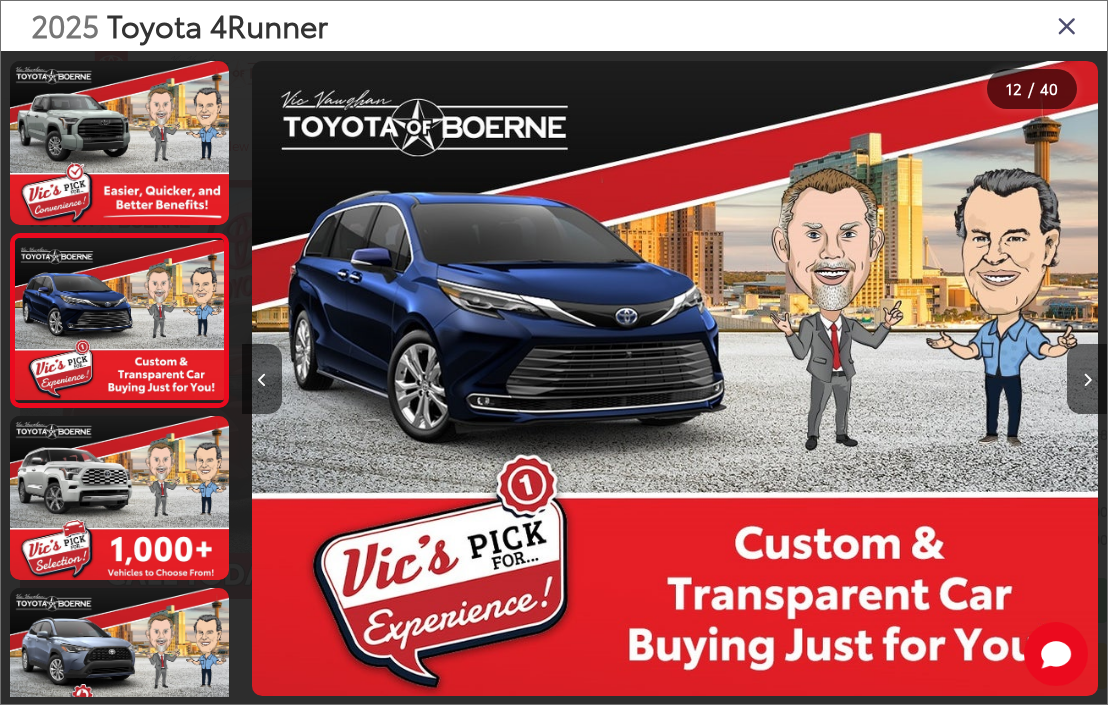 click at bounding box center (1087, 380) 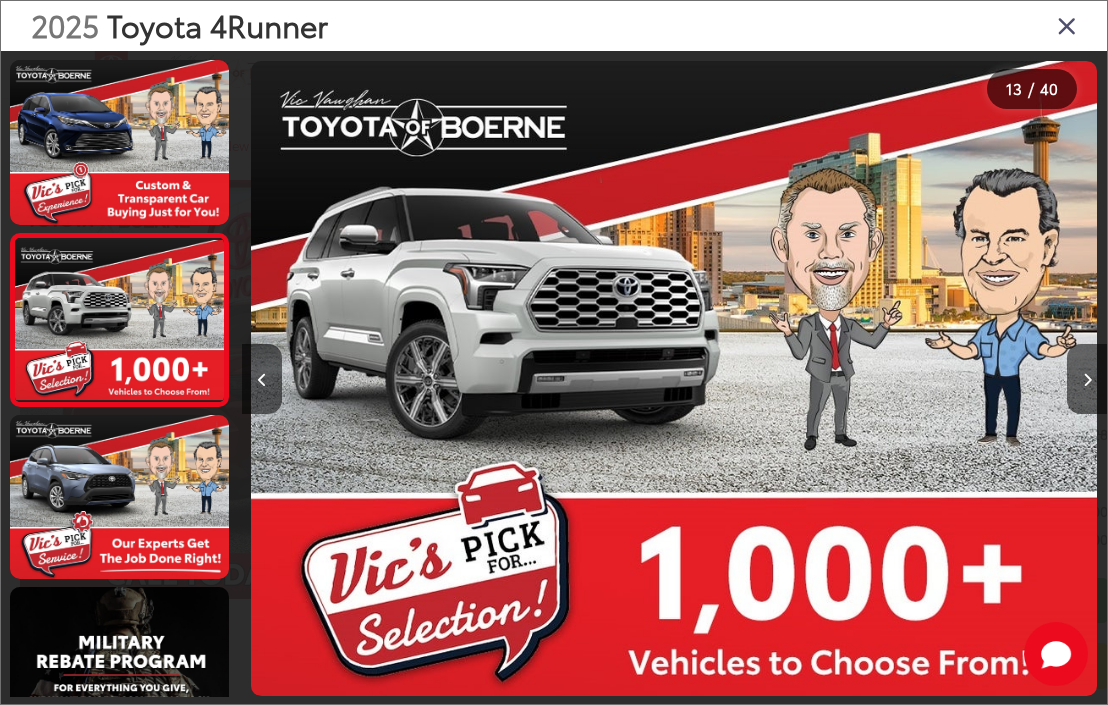 click at bounding box center [1087, 379] 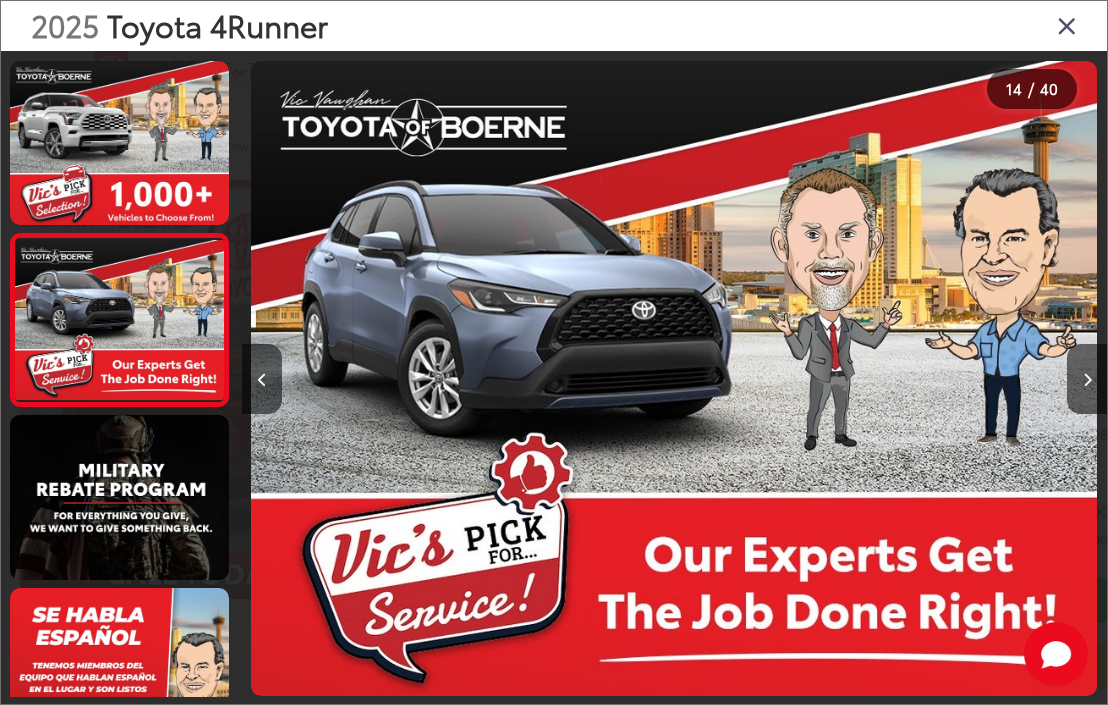 click at bounding box center [1087, 379] 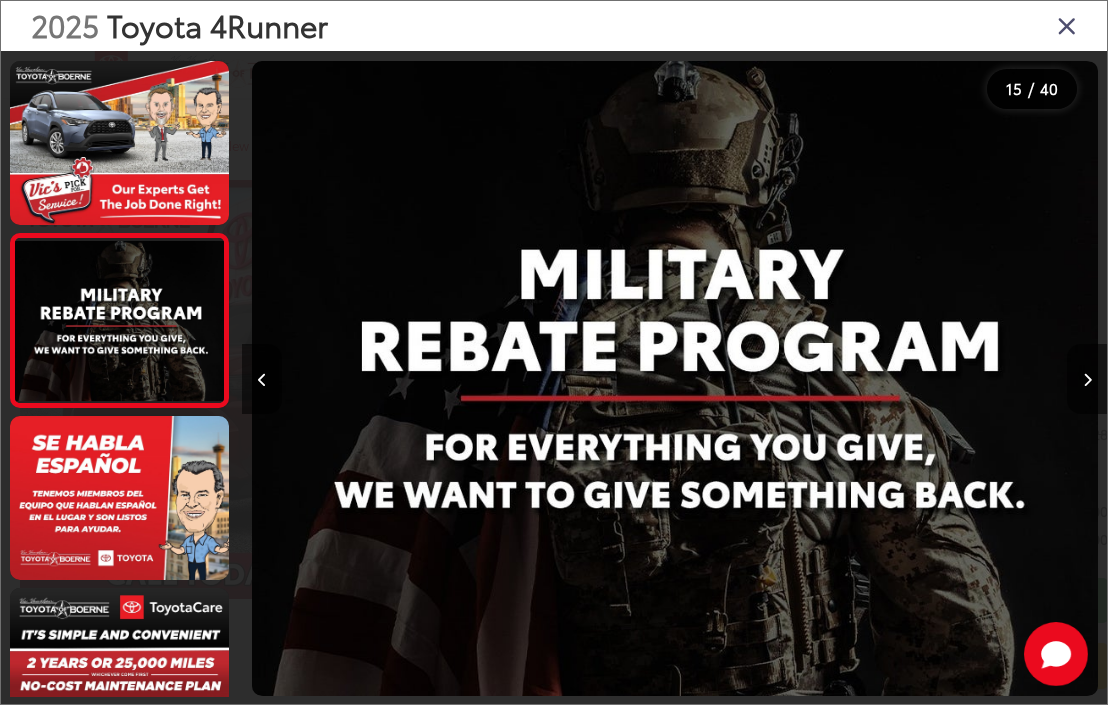 click at bounding box center (1087, 379) 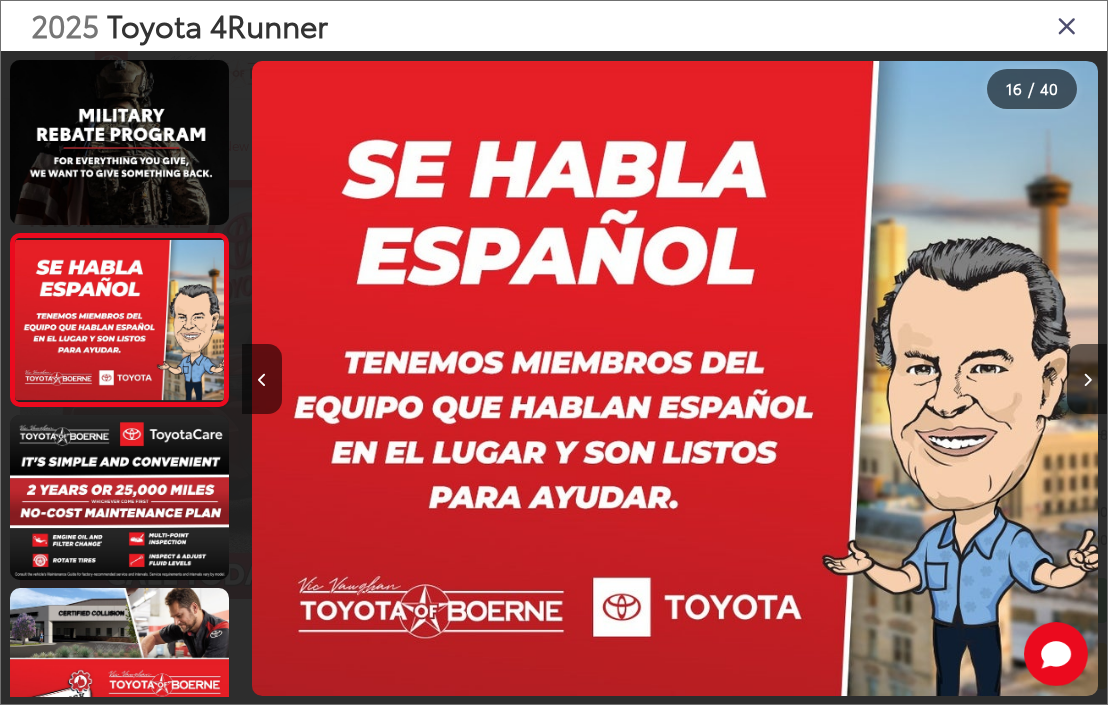 click at bounding box center (1087, 379) 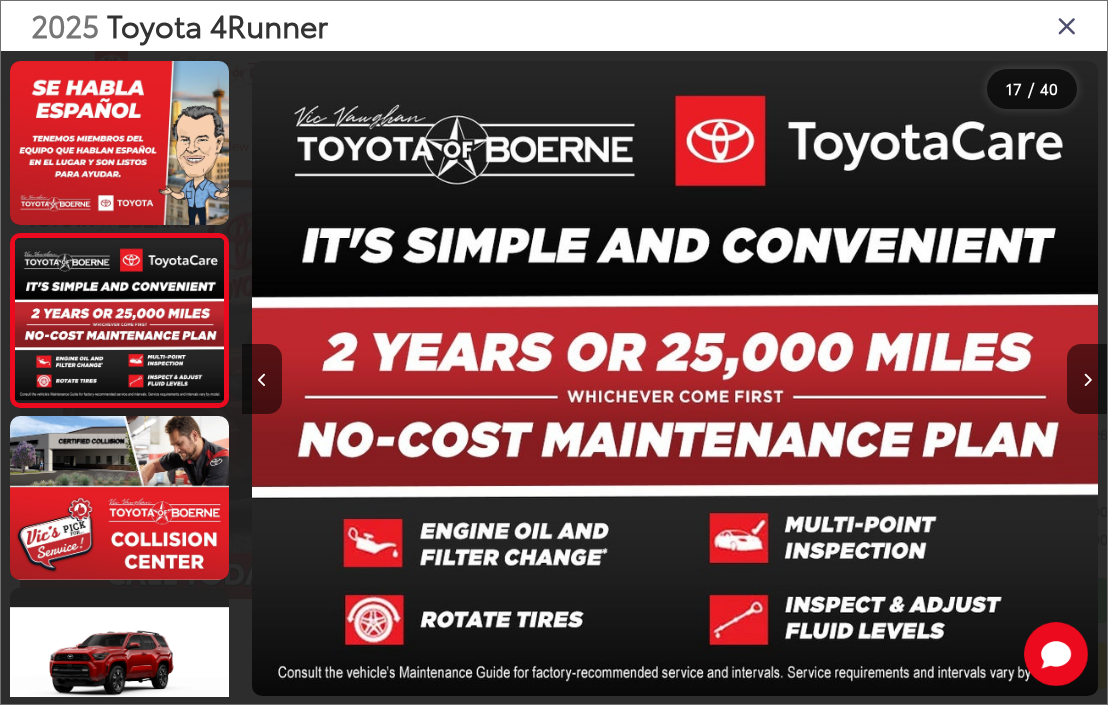 click at bounding box center (1087, 379) 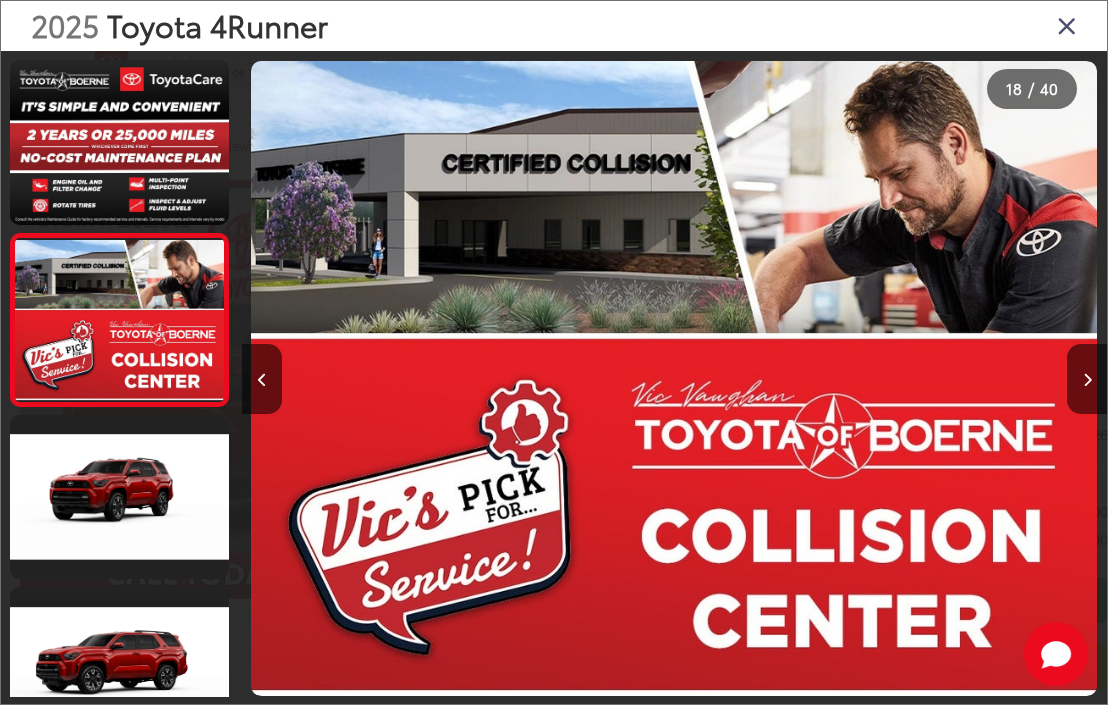 click at bounding box center [1087, 379] 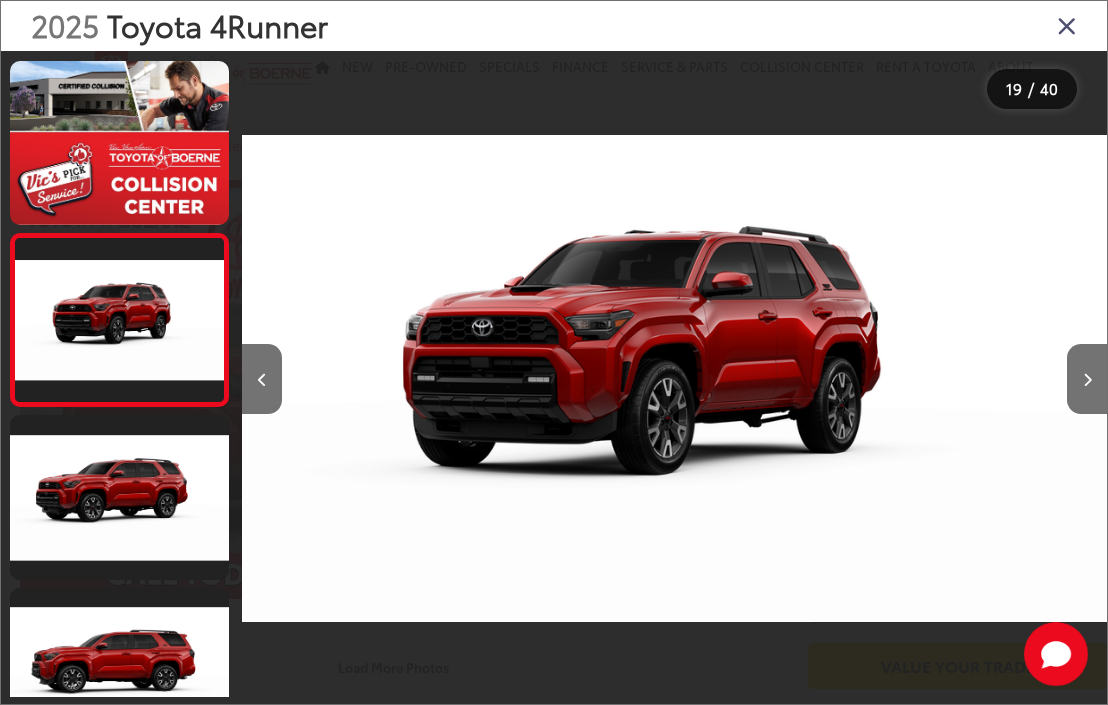 click at bounding box center (1087, 379) 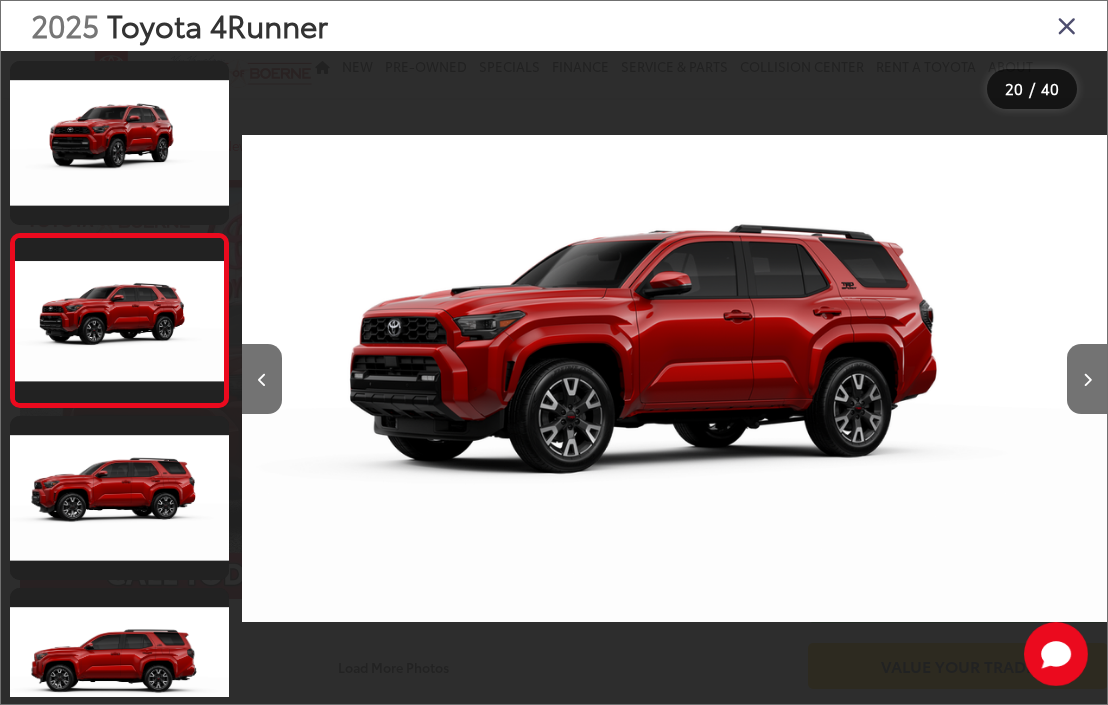 click at bounding box center [1087, 379] 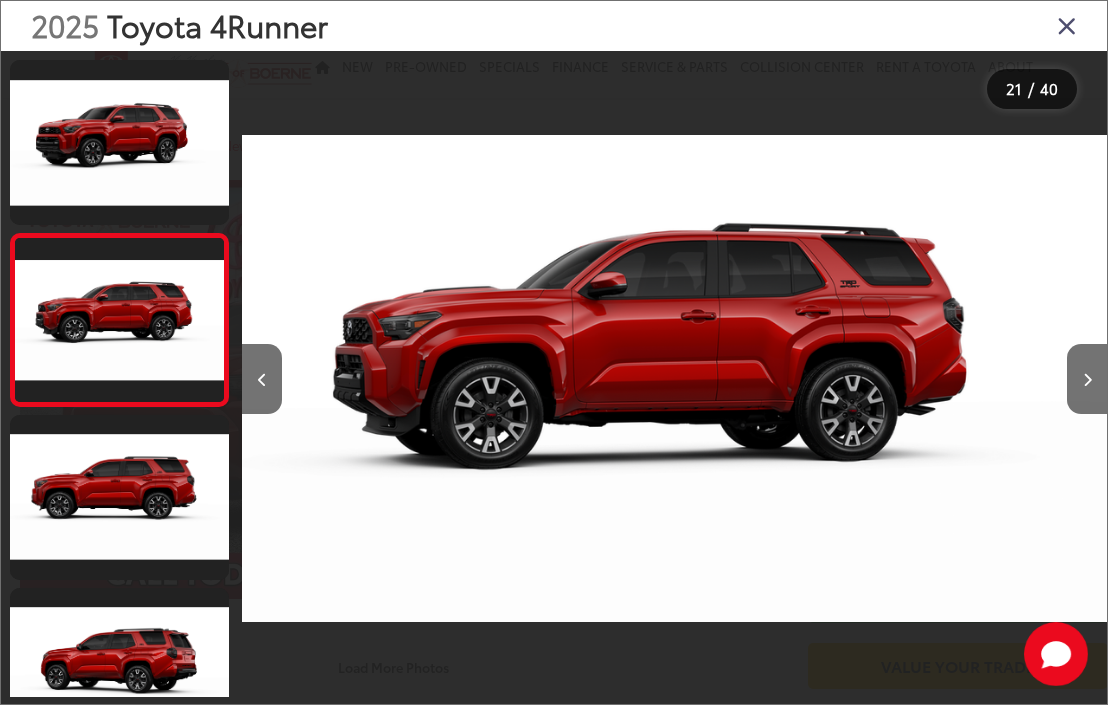 click at bounding box center (1087, 379) 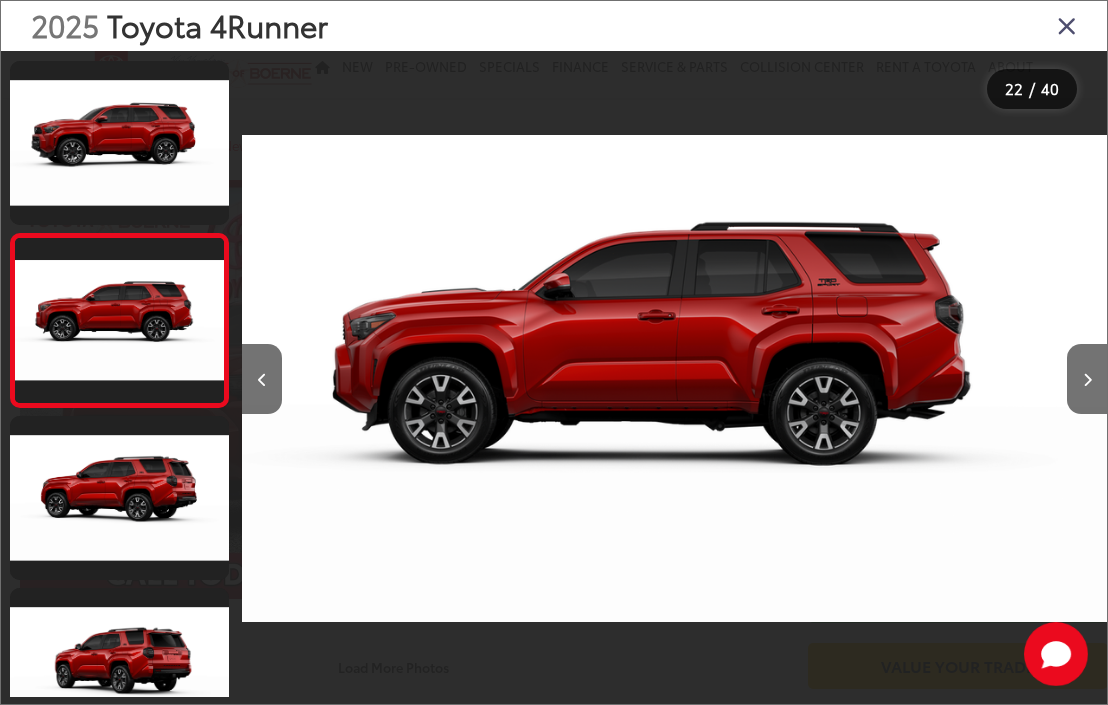 click at bounding box center [1067, 25] 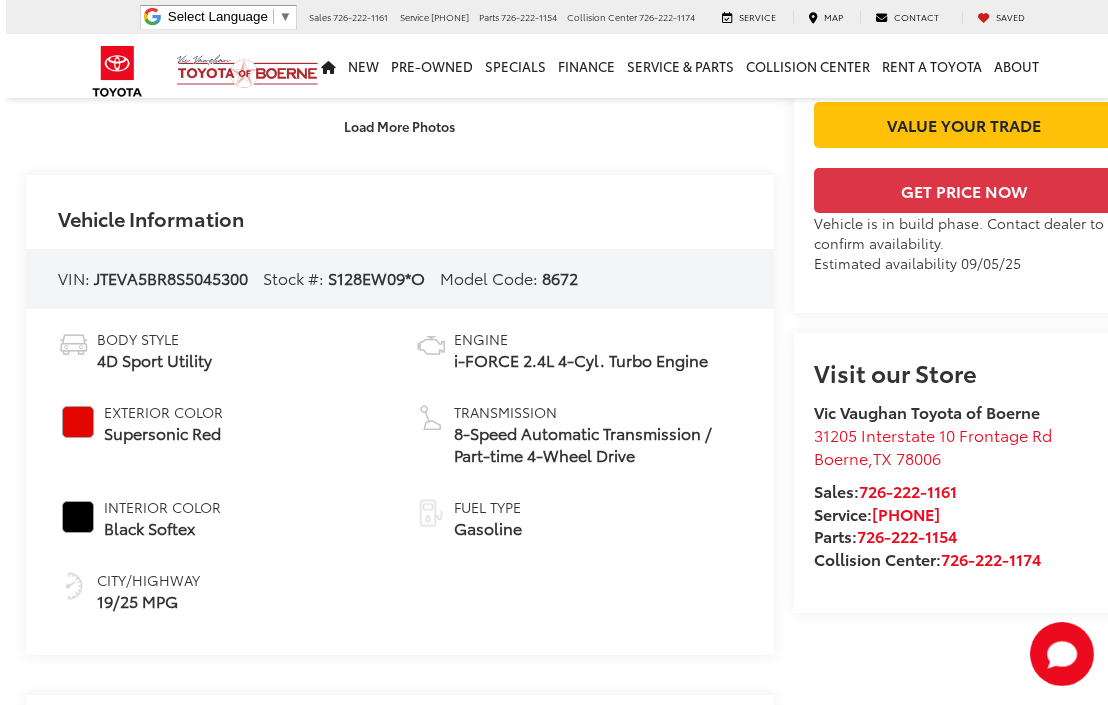 scroll, scrollTop: 798, scrollLeft: -1, axis: both 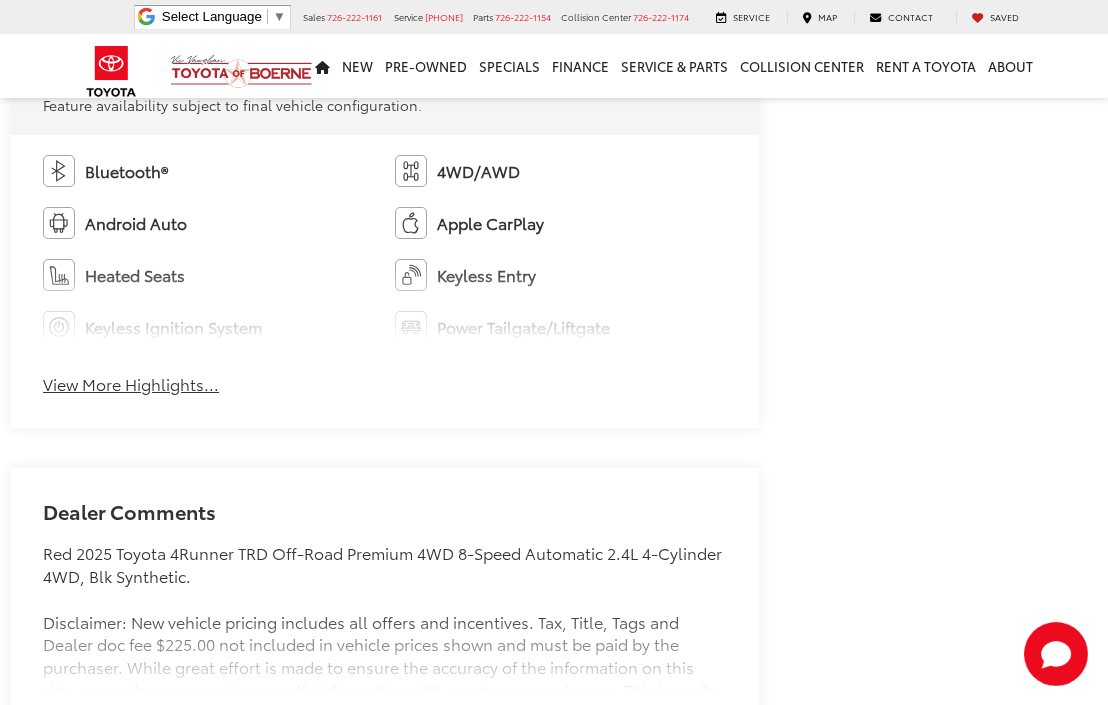 click on "View More Highlights..." at bounding box center [131, 384] 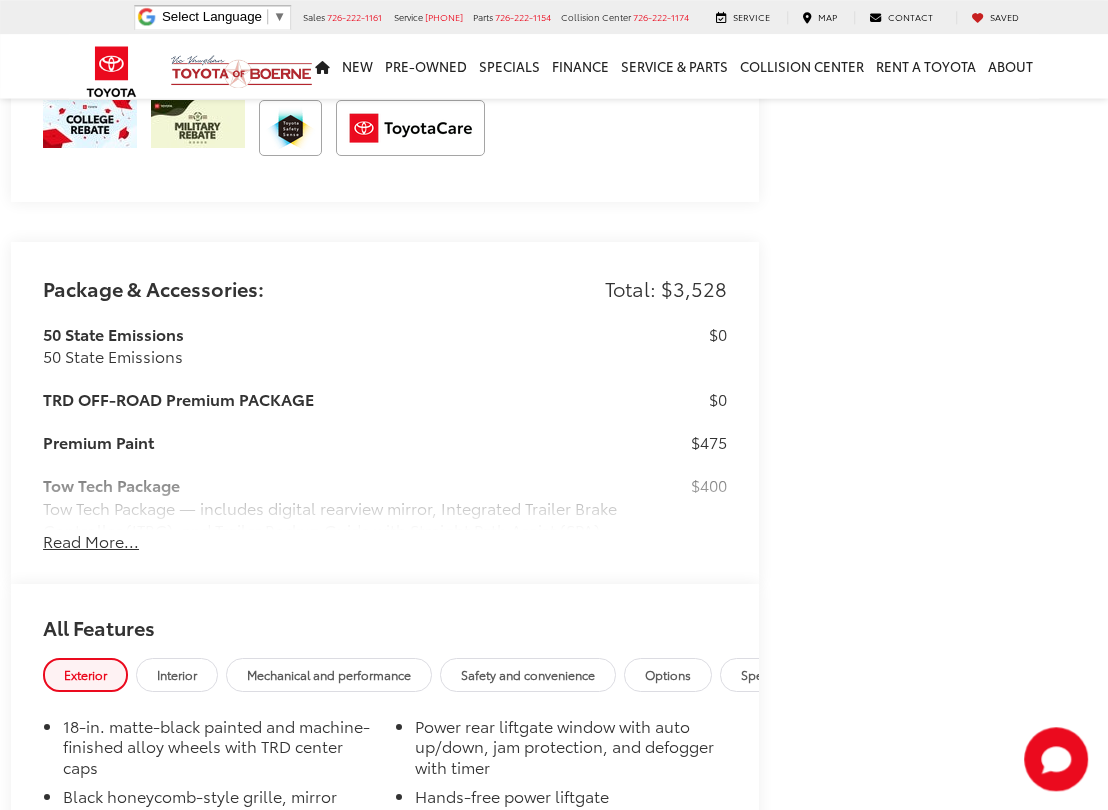 scroll, scrollTop: 2269, scrollLeft: 9, axis: both 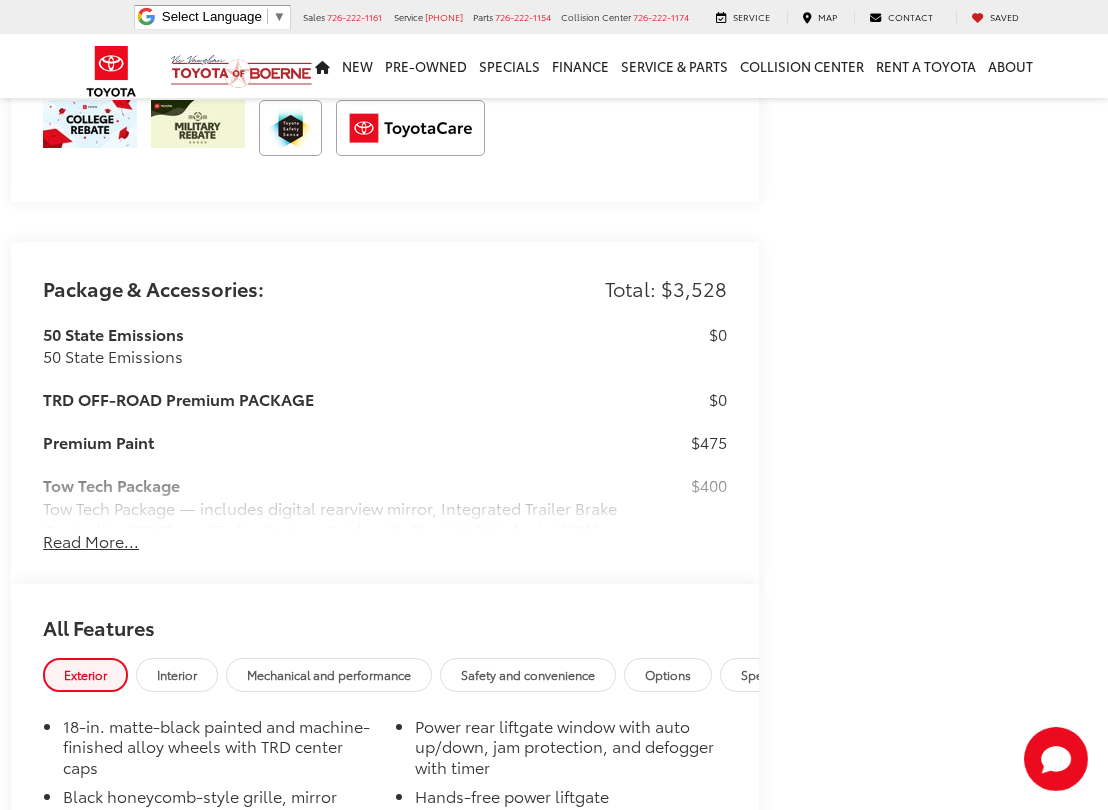 click on "Read More..." at bounding box center [91, 541] 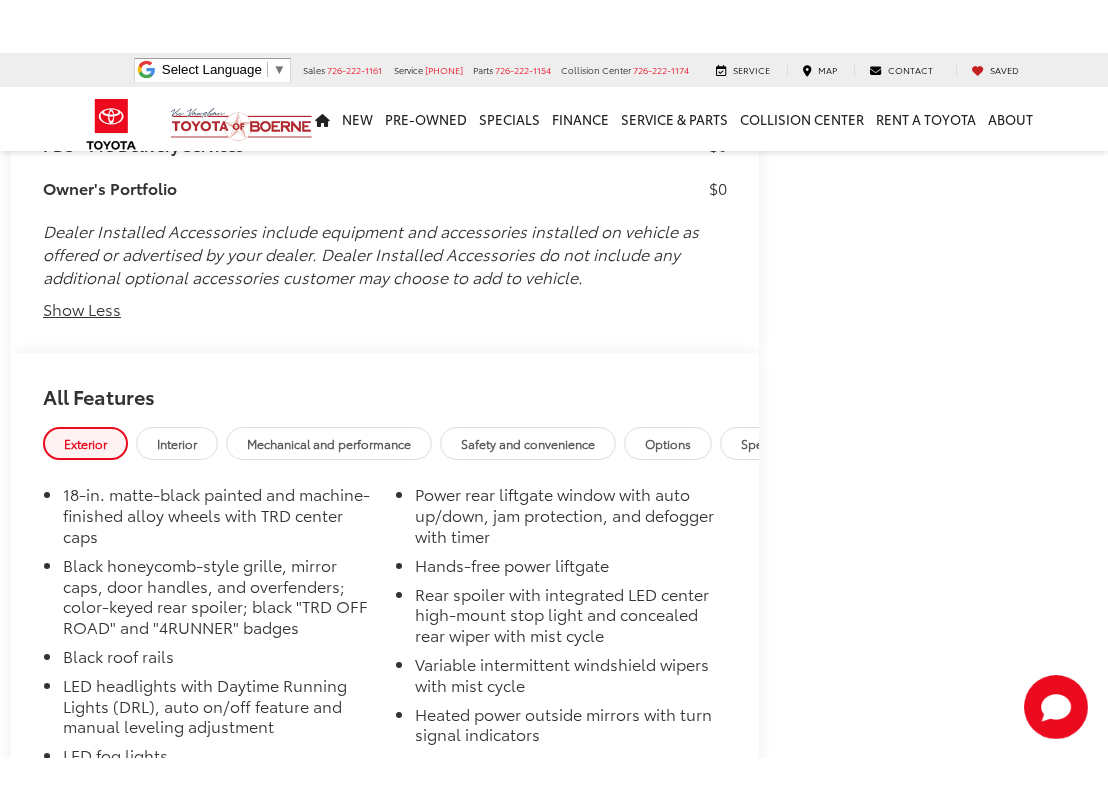 scroll, scrollTop: 4487, scrollLeft: 9, axis: both 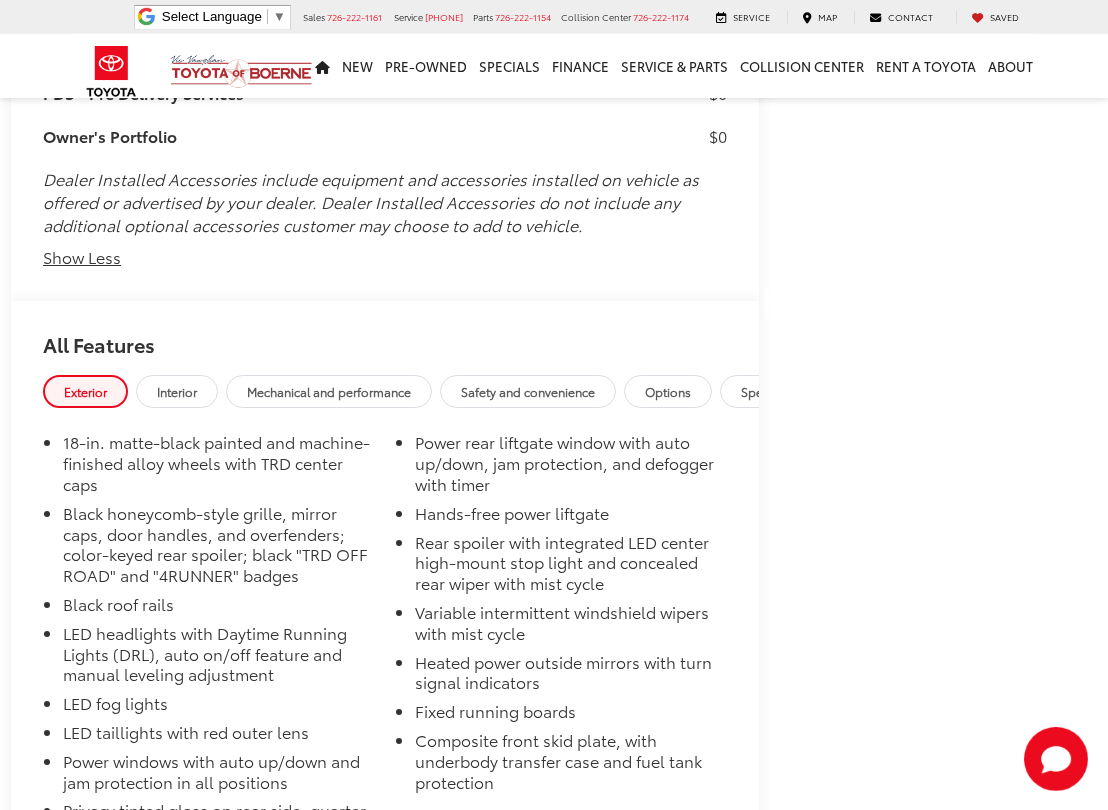 click on "Mechanical and performance" at bounding box center [329, 391] 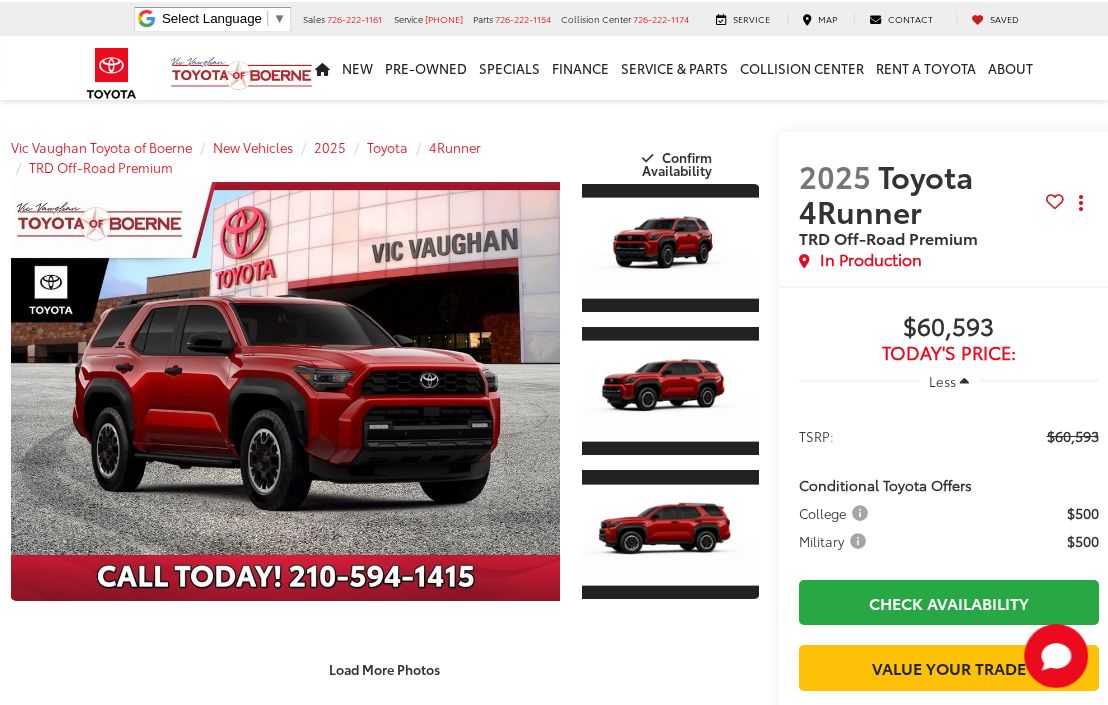 scroll, scrollTop: 0, scrollLeft: 9, axis: horizontal 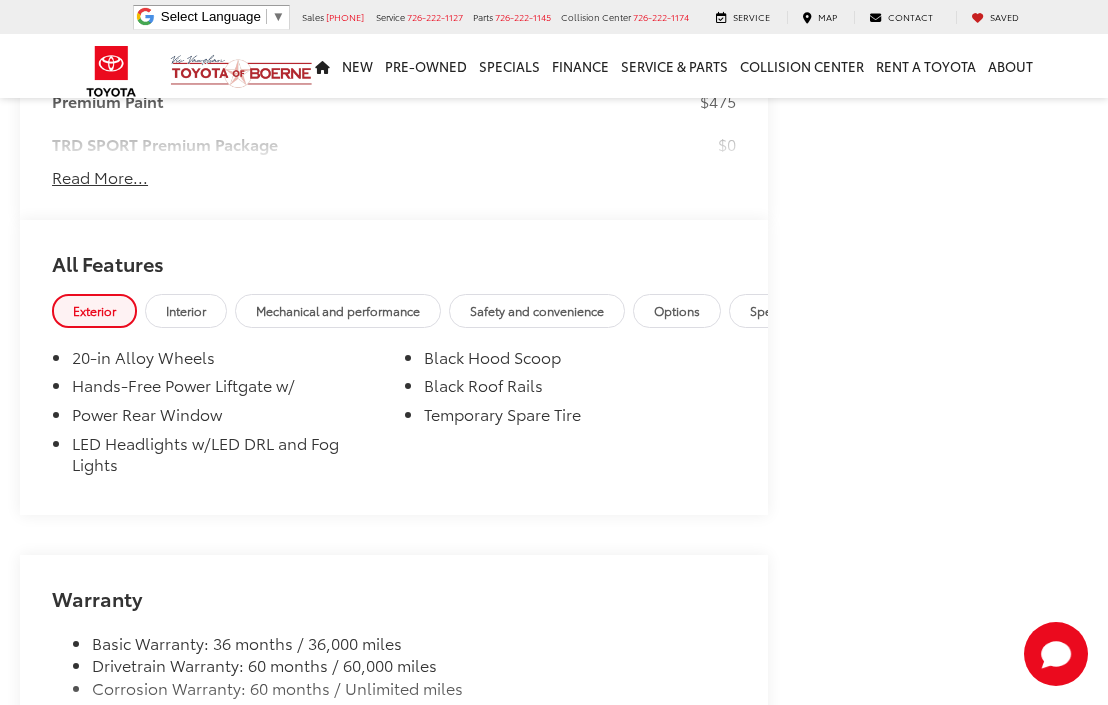 click on "Mechanical and performance" at bounding box center [338, 310] 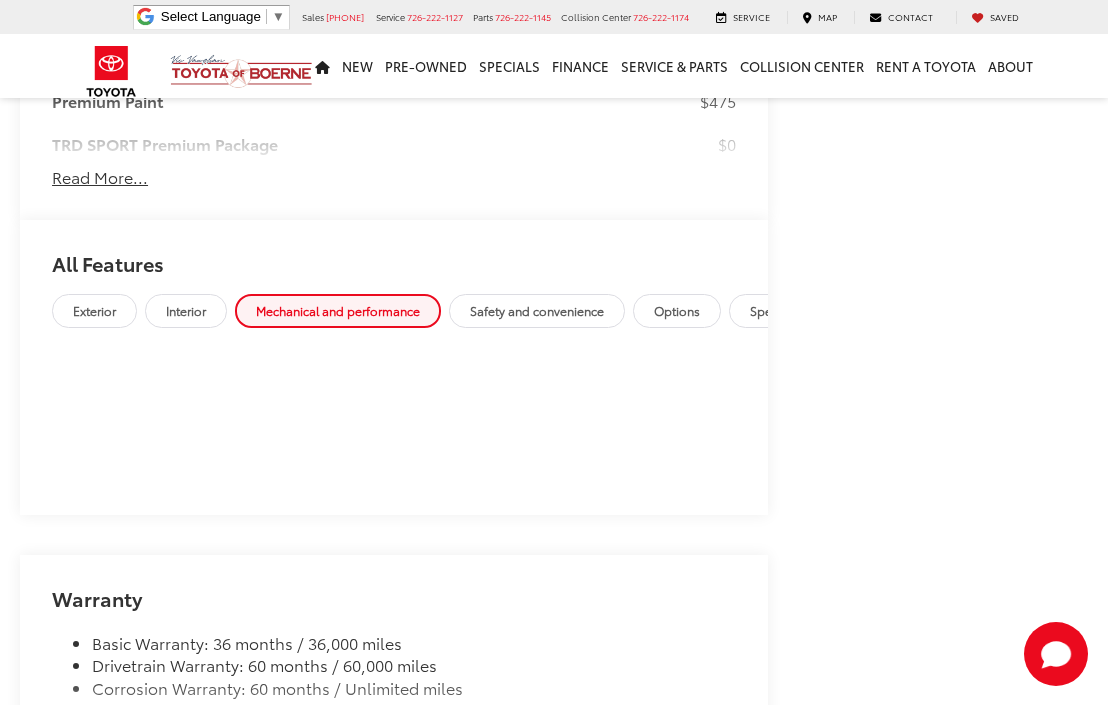 scroll, scrollTop: 0, scrollLeft: 0, axis: both 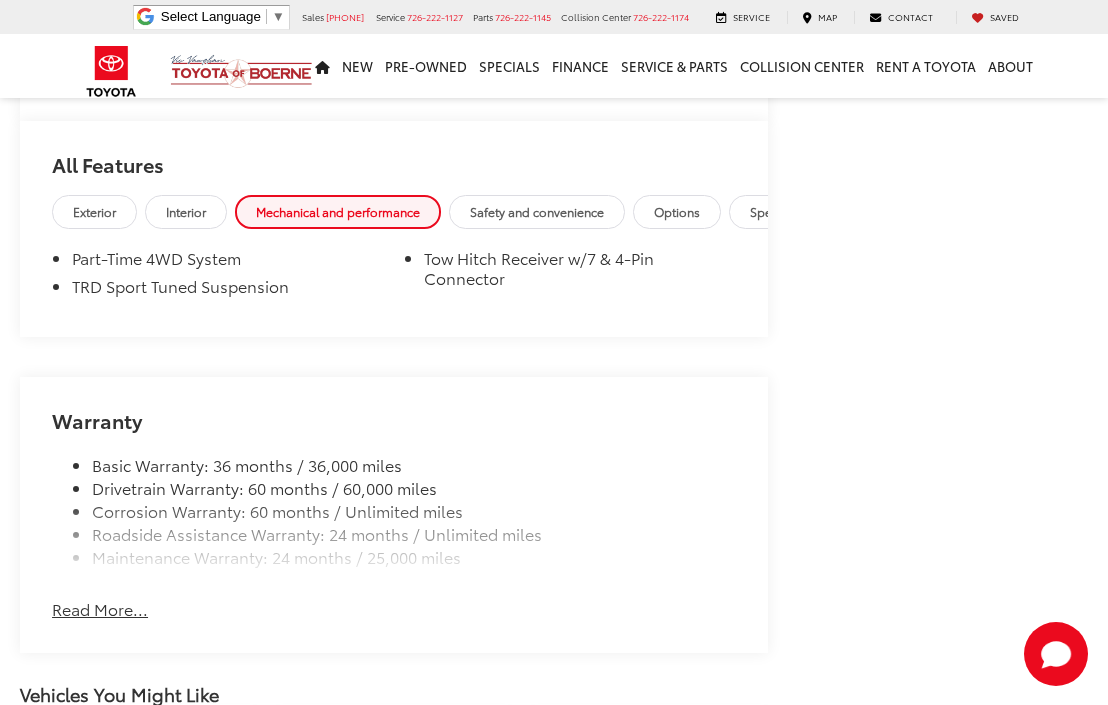 click on "Safety and convenience" at bounding box center (537, 211) 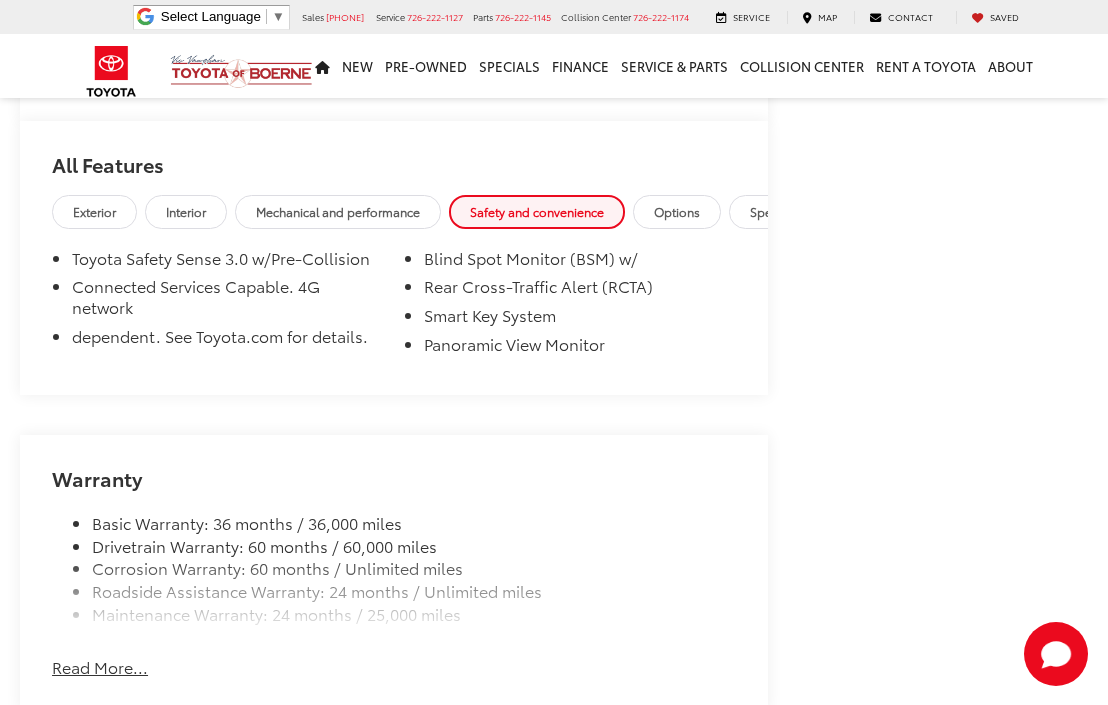 click on "Interior" at bounding box center (186, 211) 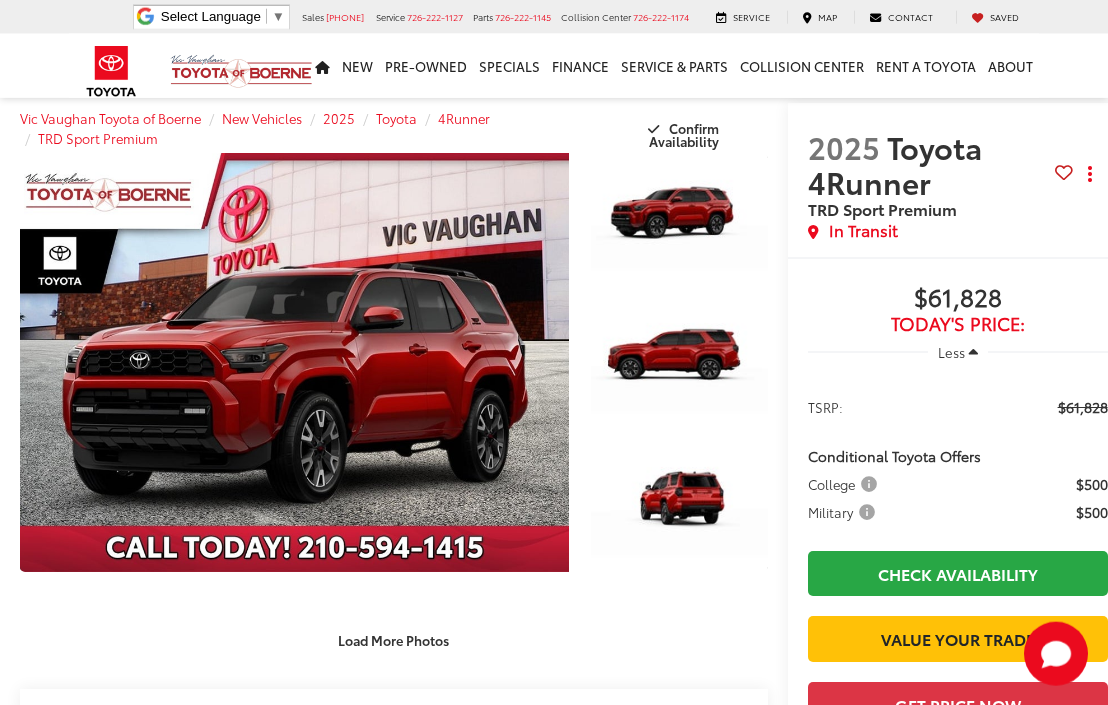 scroll, scrollTop: 0, scrollLeft: 0, axis: both 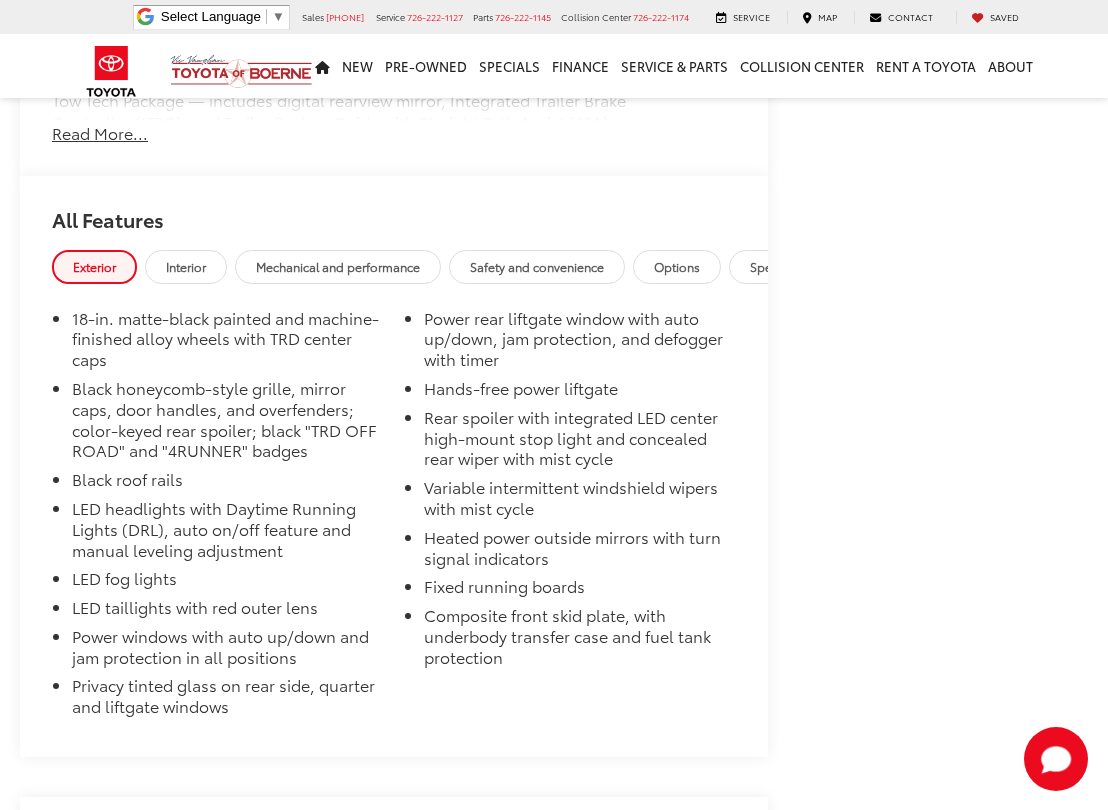 click on "Mechanical and performance" at bounding box center (338, 266) 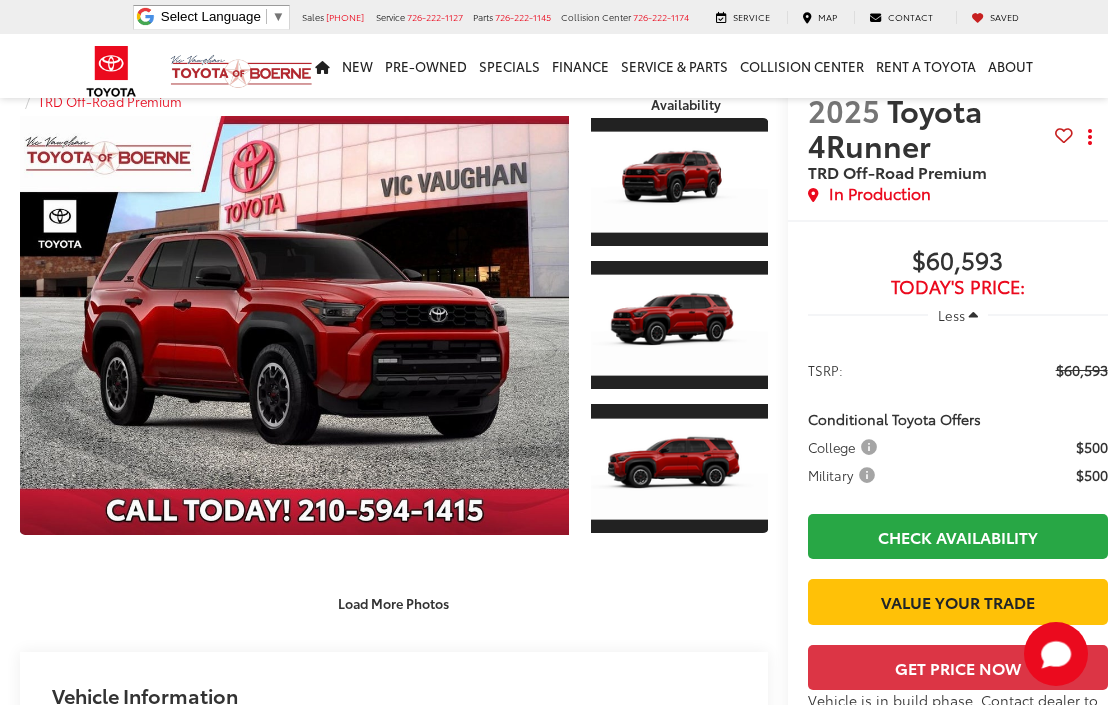 scroll, scrollTop: 0, scrollLeft: 0, axis: both 